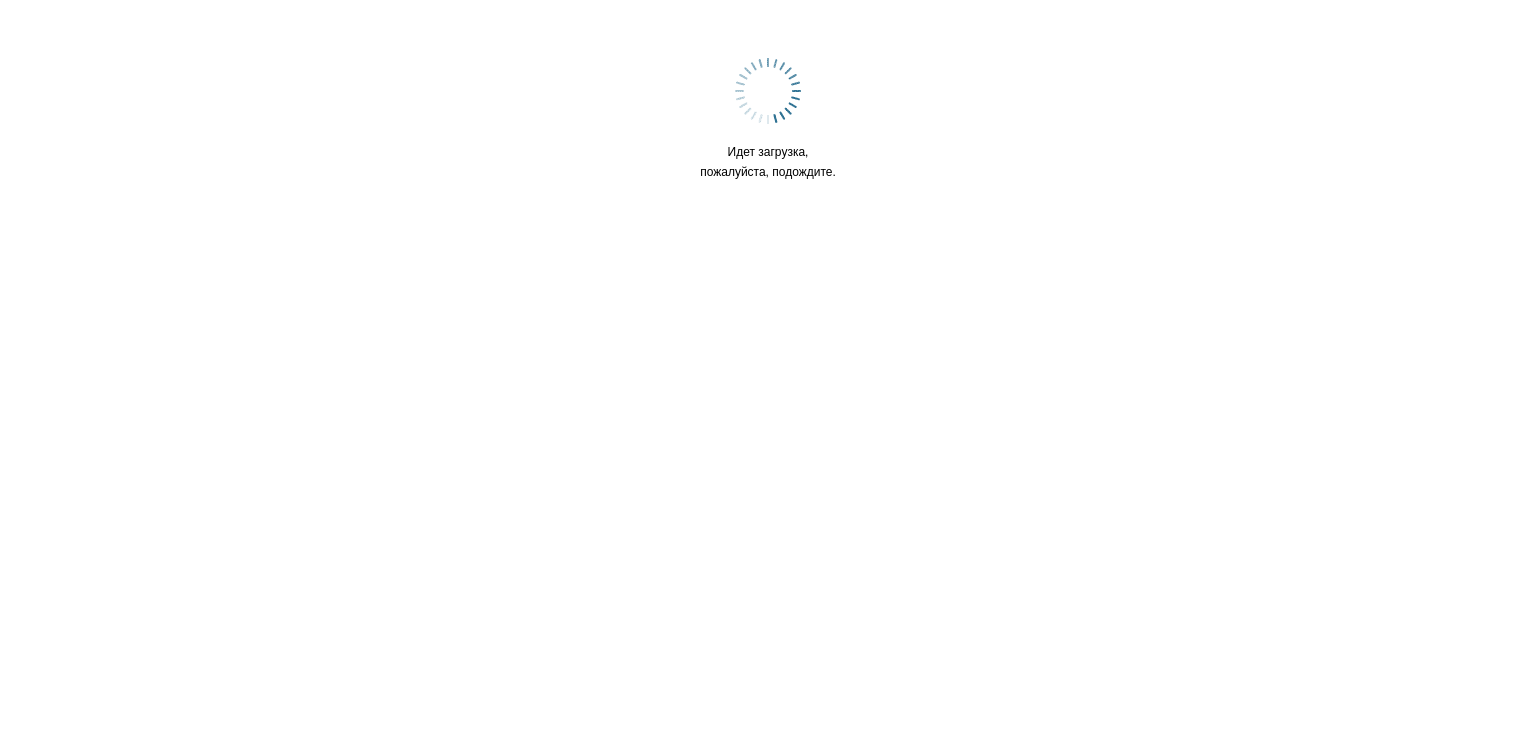 scroll, scrollTop: 0, scrollLeft: 0, axis: both 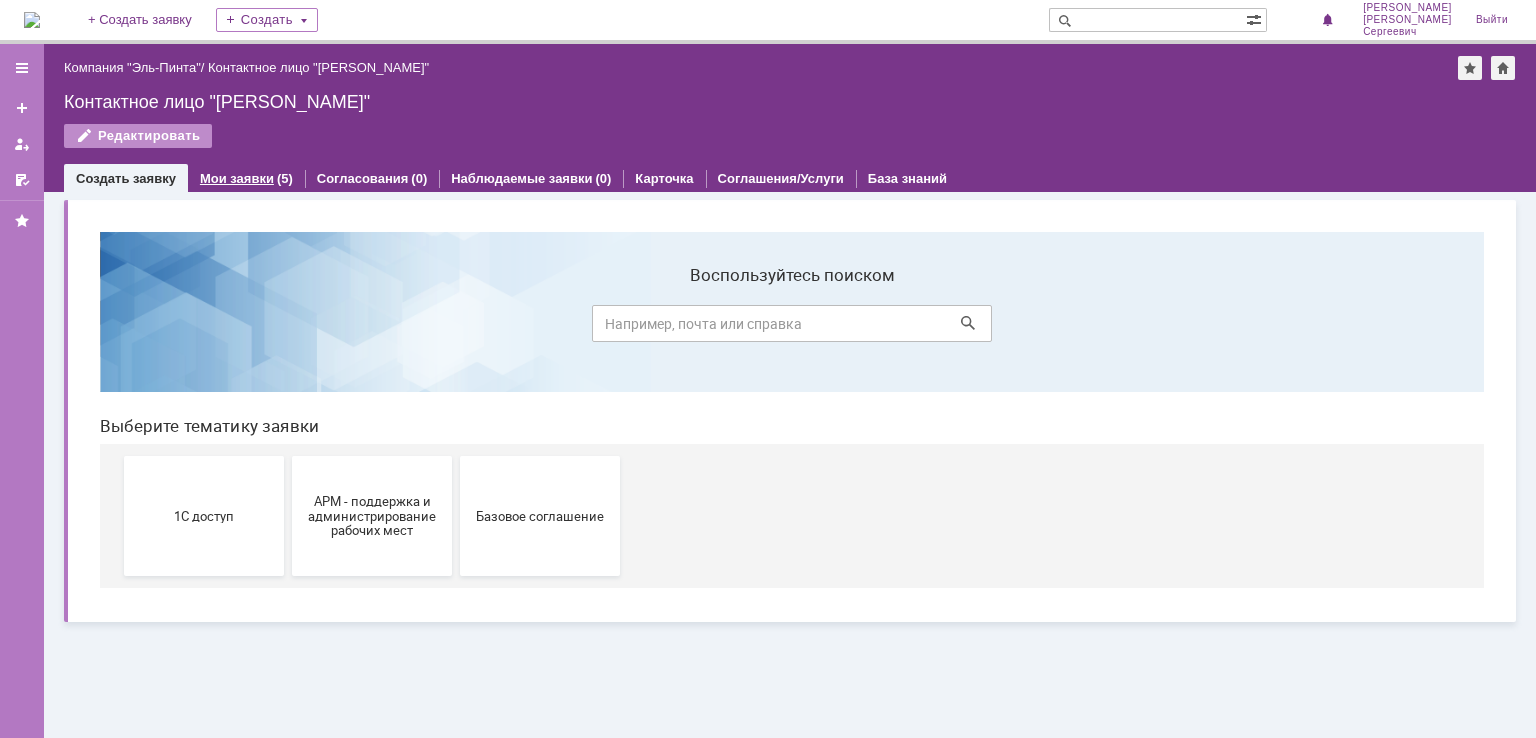 click on "Мои заявки" at bounding box center (237, 178) 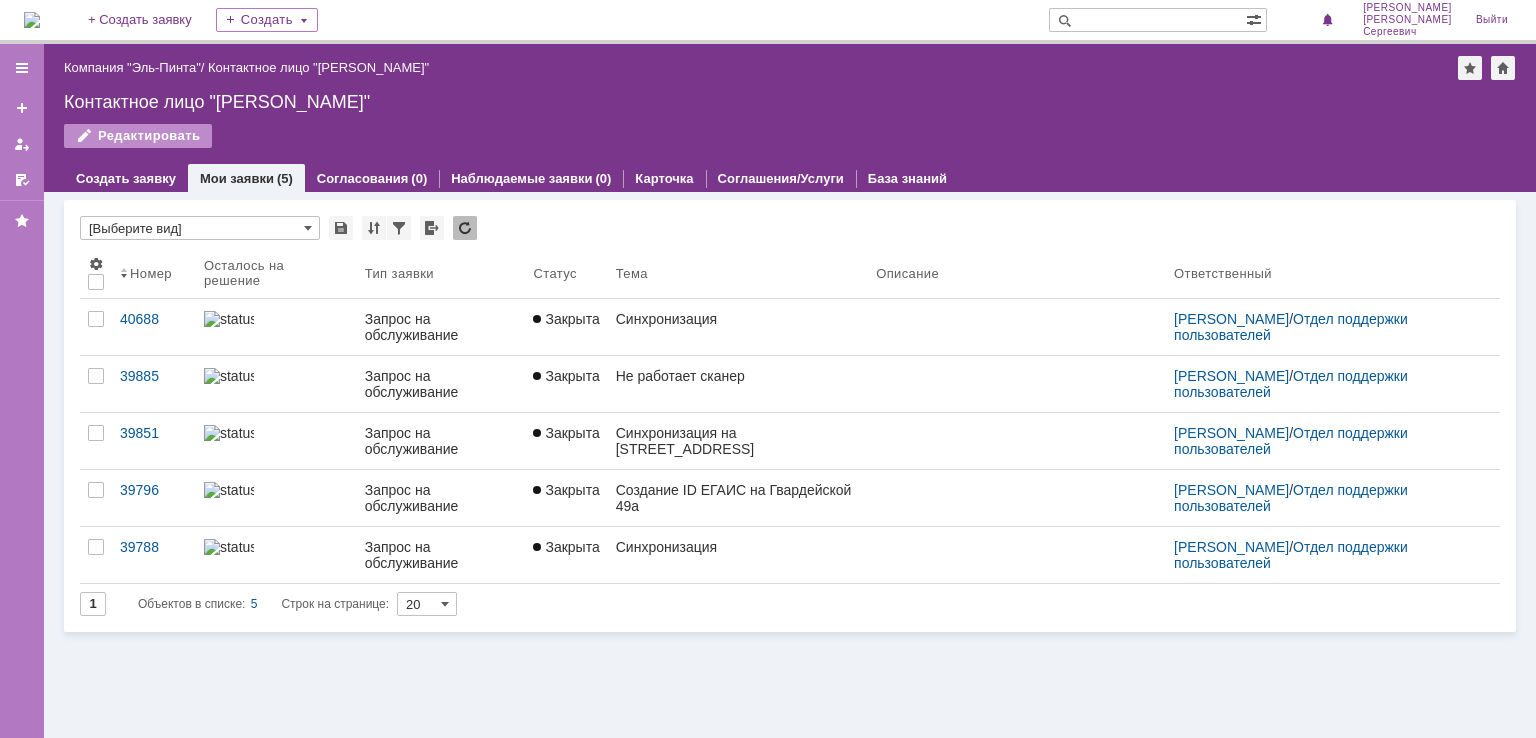 scroll, scrollTop: 0, scrollLeft: 0, axis: both 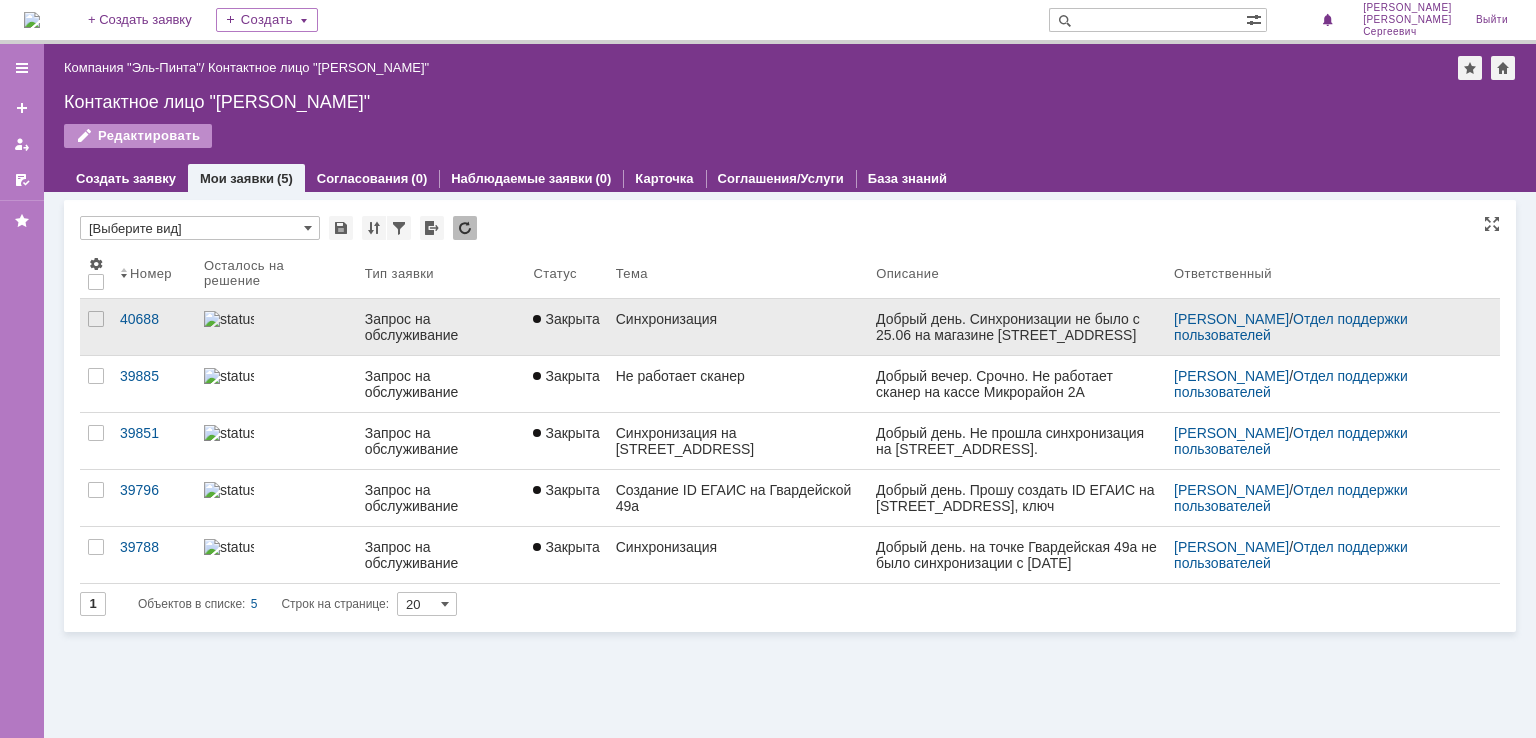 click at bounding box center [229, 319] 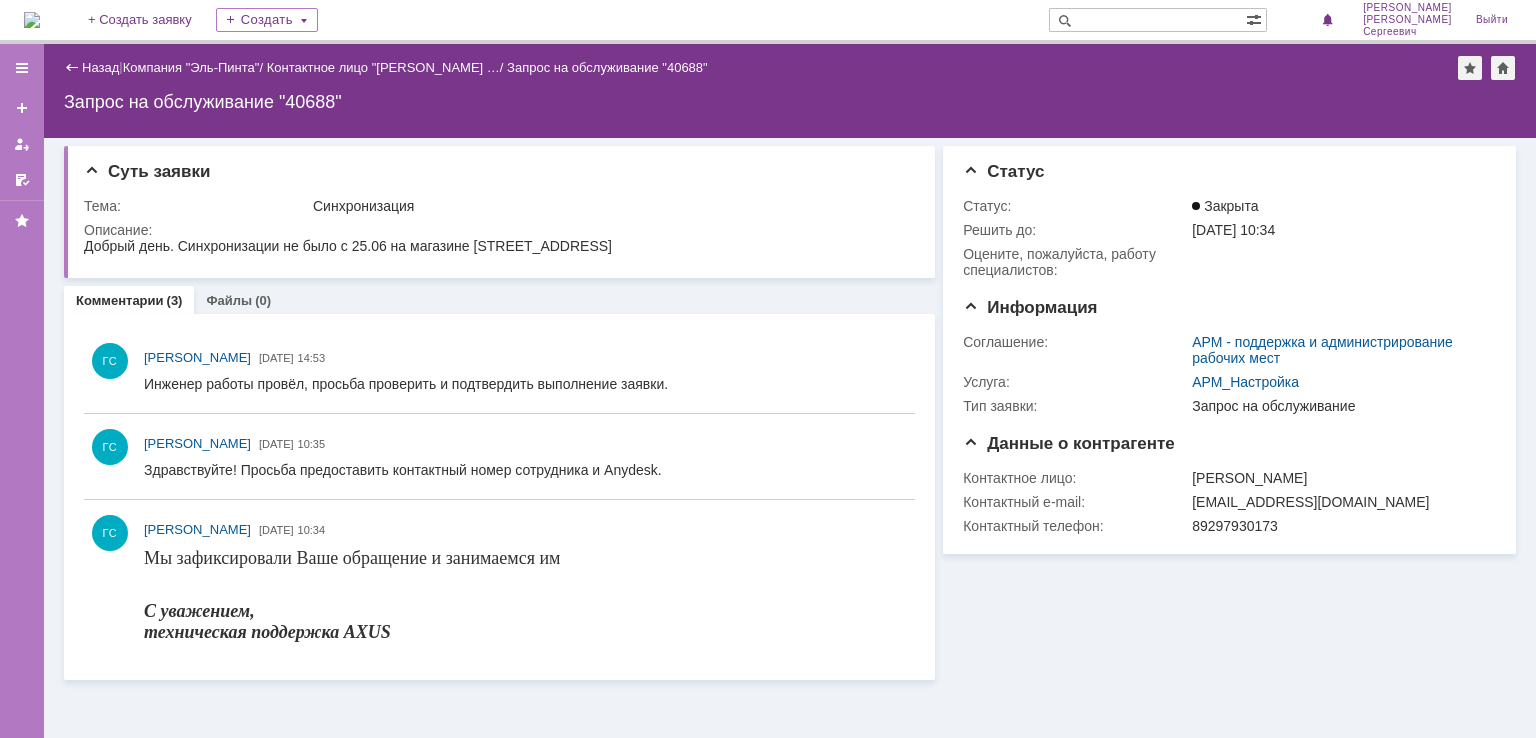scroll, scrollTop: 0, scrollLeft: 0, axis: both 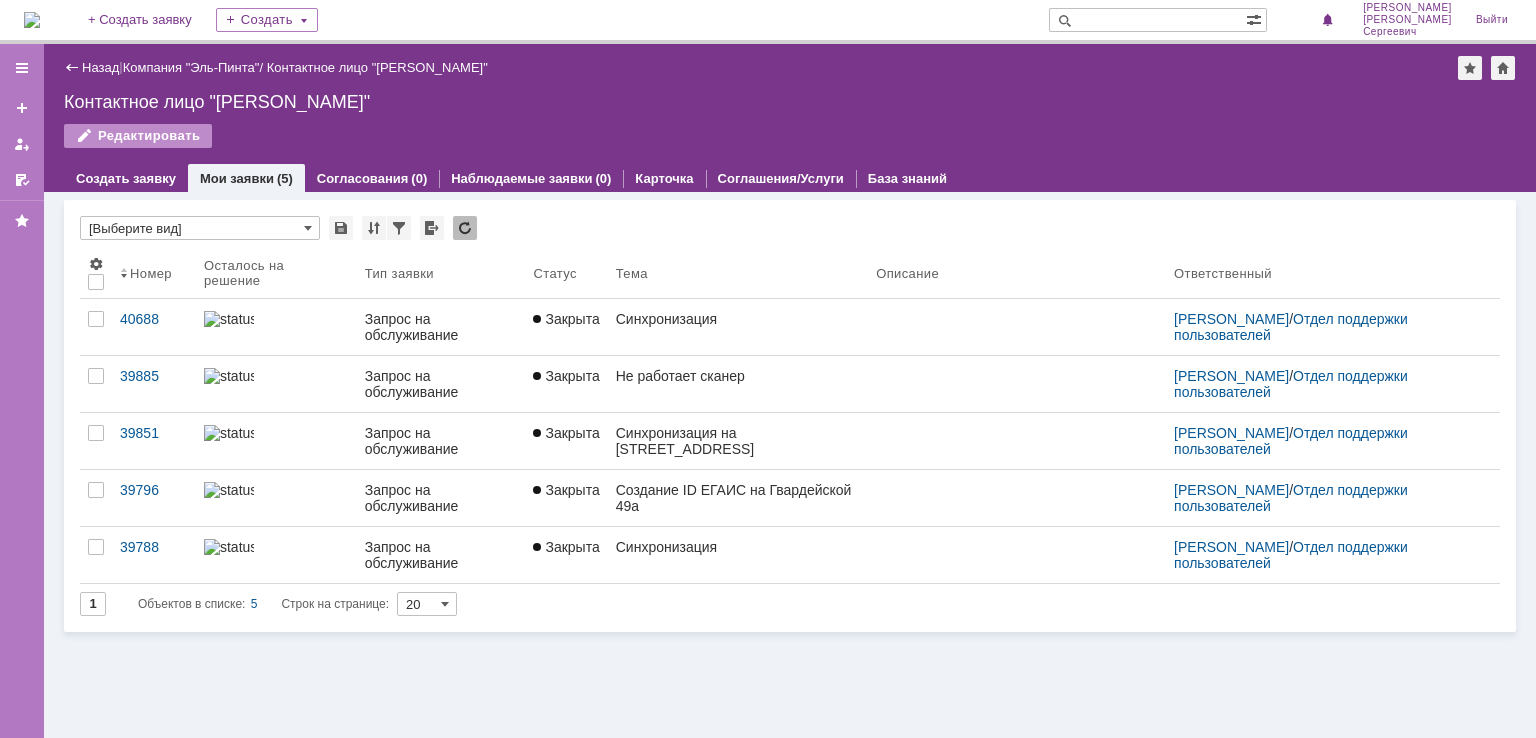 drag, startPoint x: 146, startPoint y: 168, endPoint x: 148, endPoint y: 157, distance: 11.18034 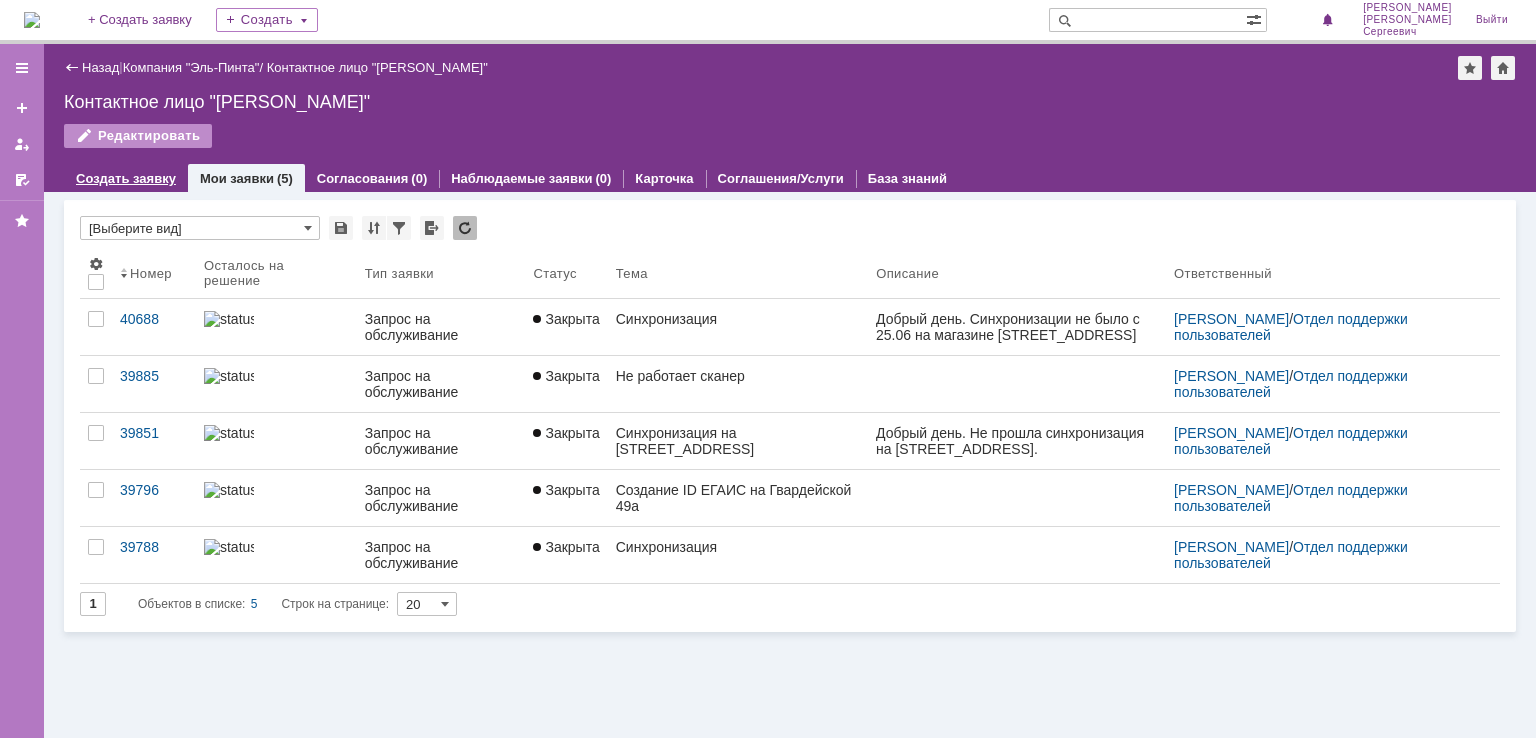 click on "Создать заявку" at bounding box center (126, 178) 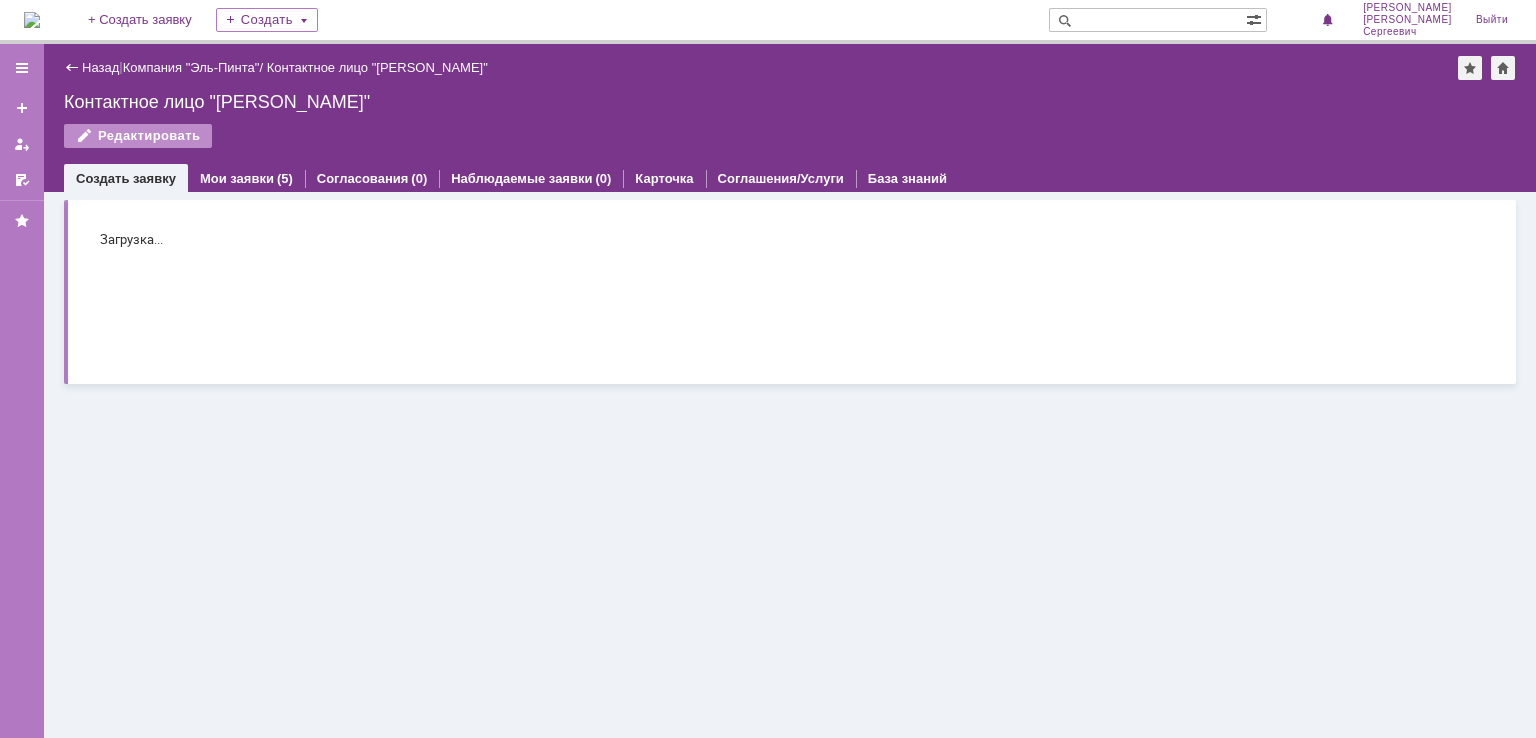 scroll, scrollTop: 0, scrollLeft: 0, axis: both 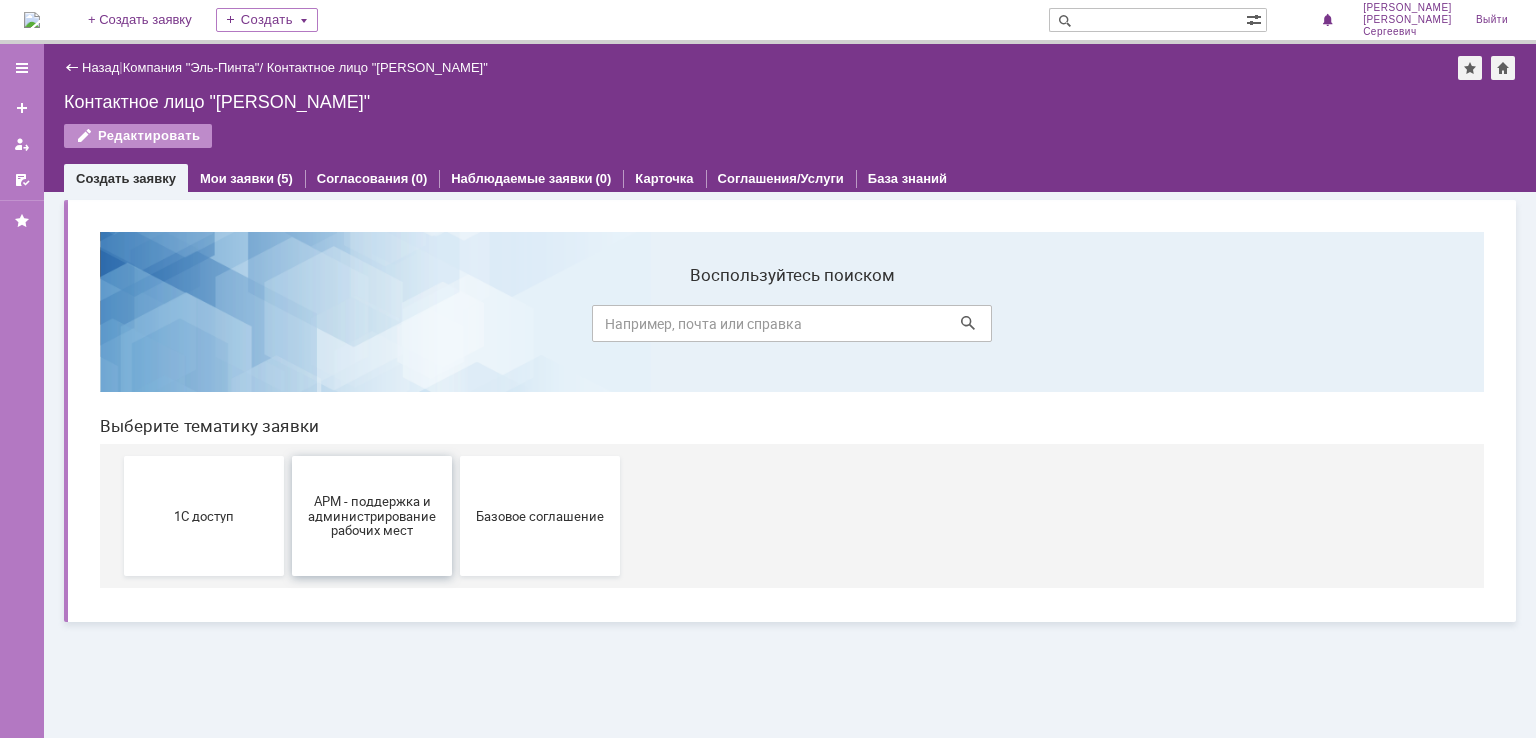 click on "АРМ - поддержка и администрирование рабочих мест" at bounding box center [372, 515] 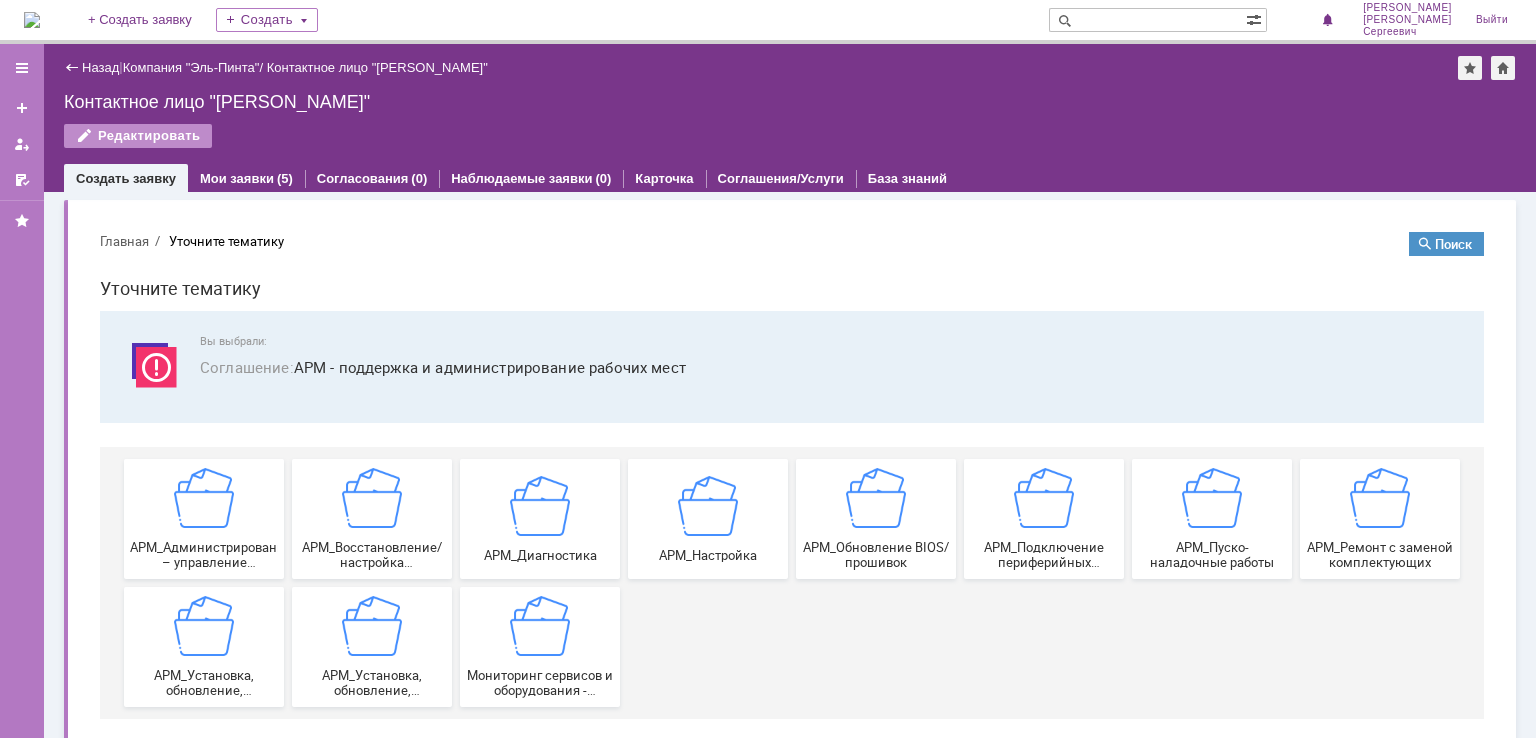 click on "Назад" at bounding box center (91, 67) 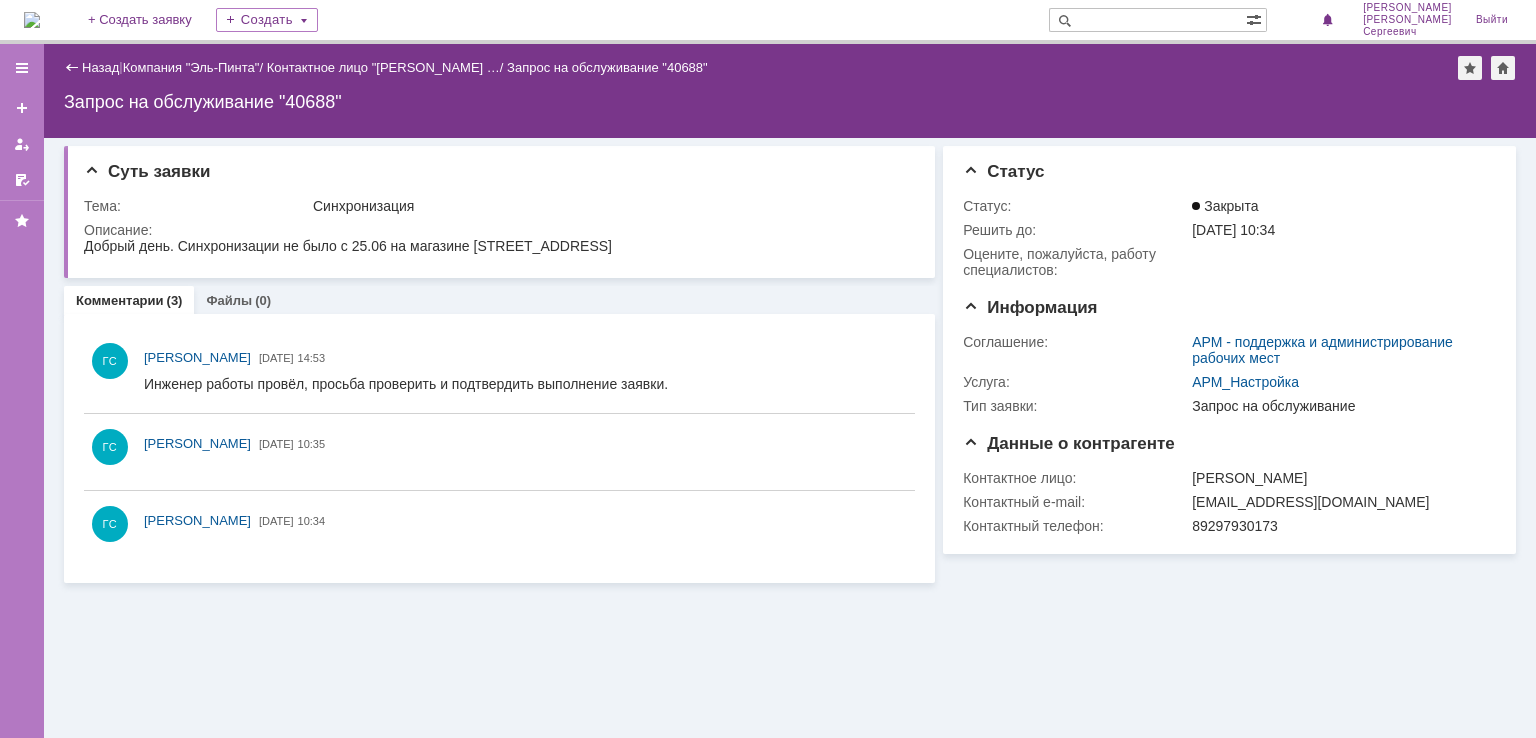 scroll, scrollTop: 0, scrollLeft: 0, axis: both 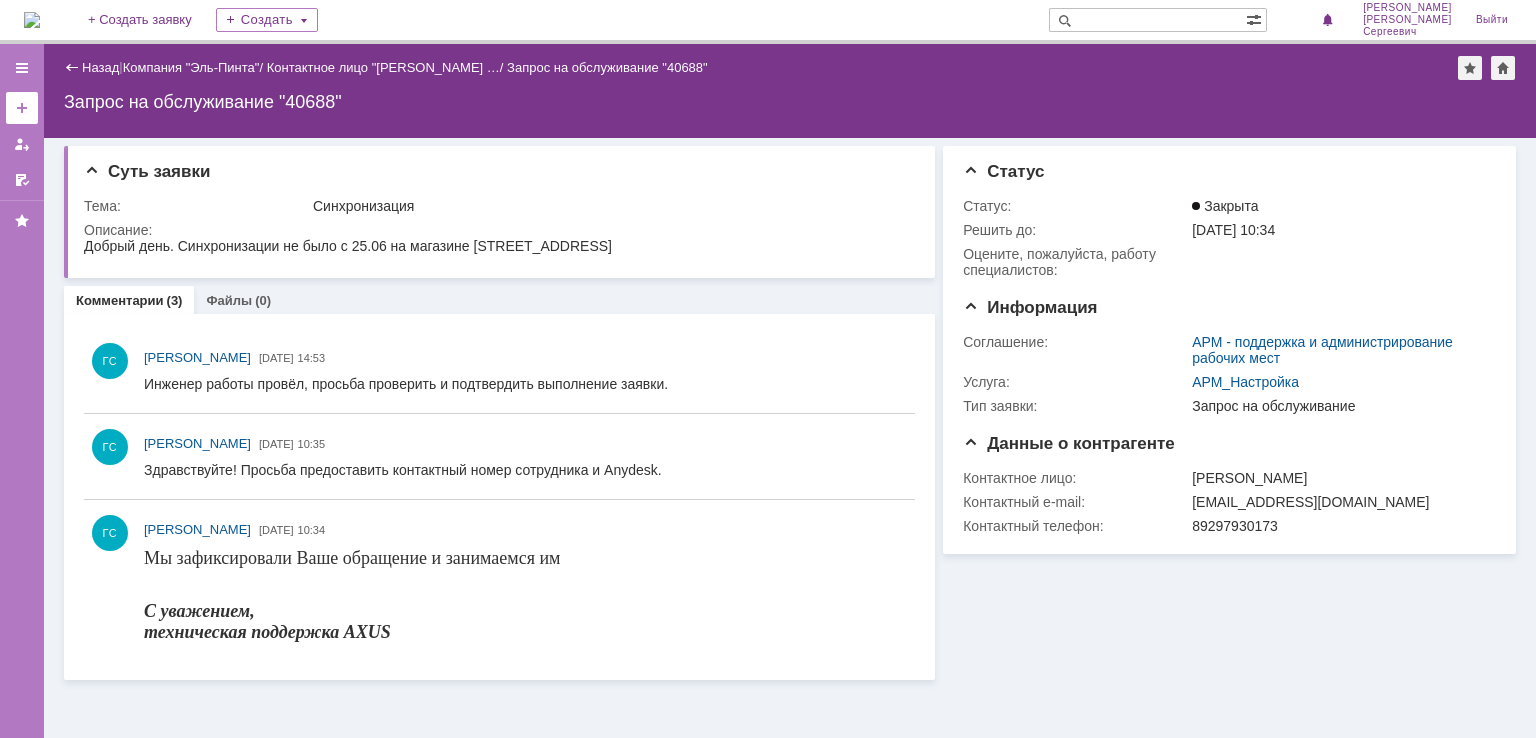 click at bounding box center [22, 108] 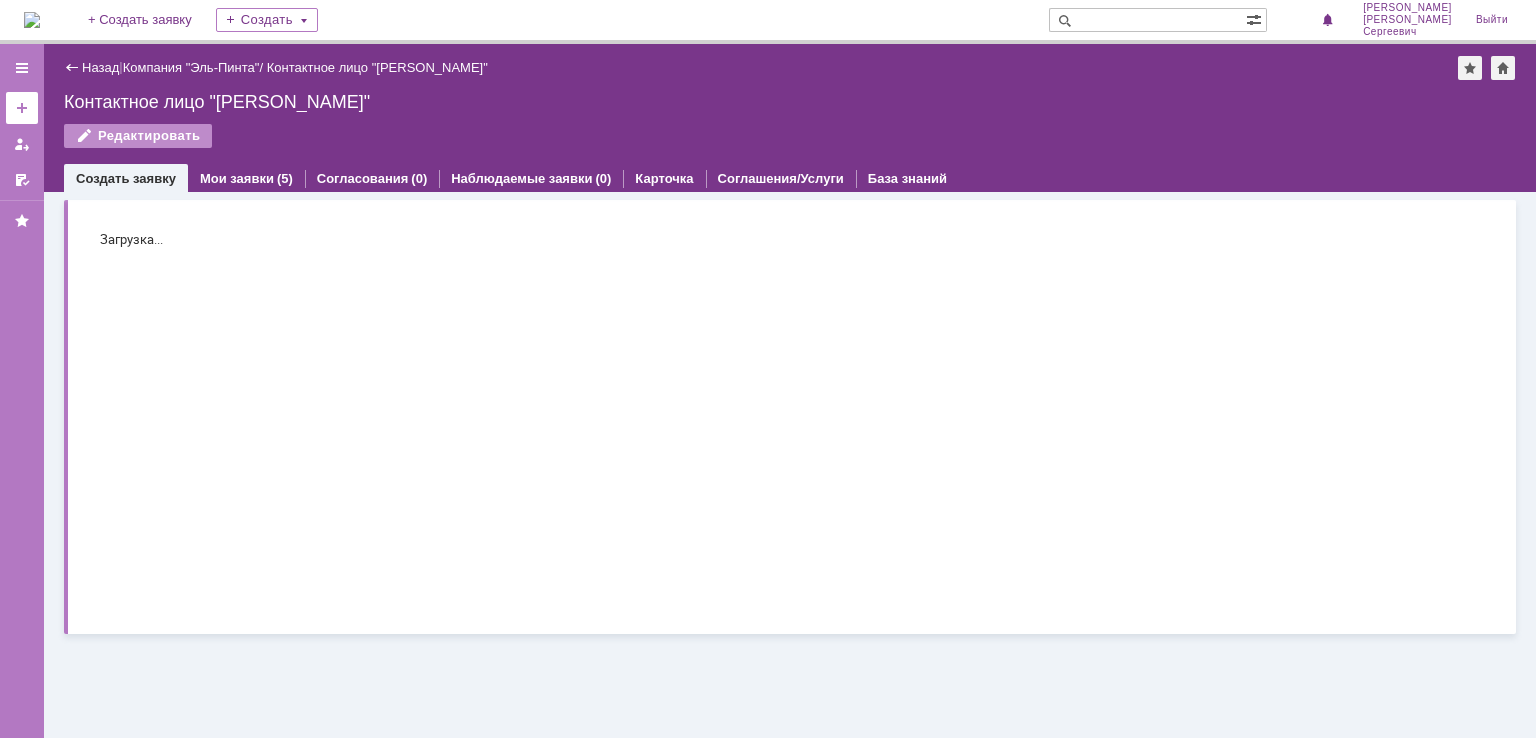 scroll, scrollTop: 0, scrollLeft: 0, axis: both 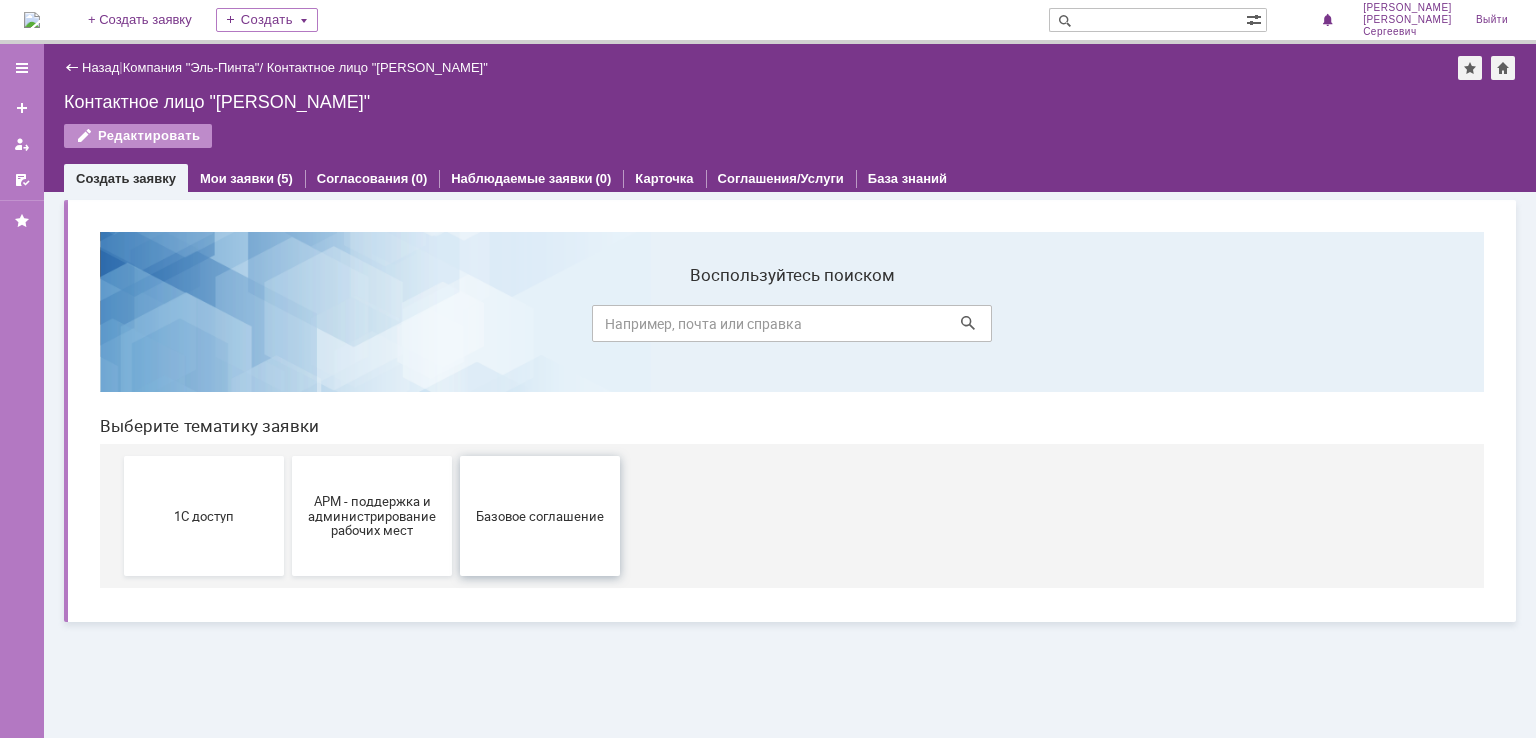click on "Базовое соглашение" at bounding box center (540, 516) 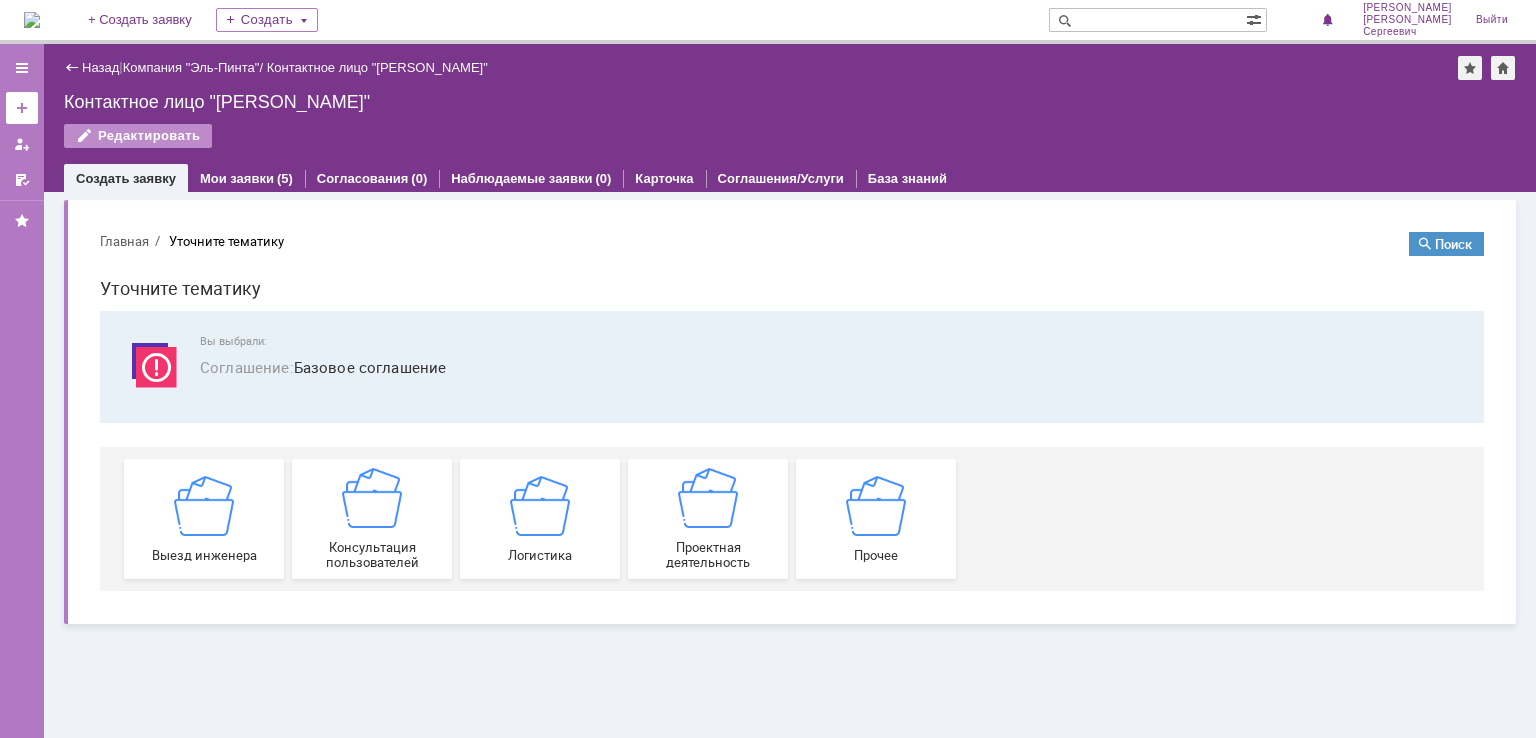 click at bounding box center [22, 108] 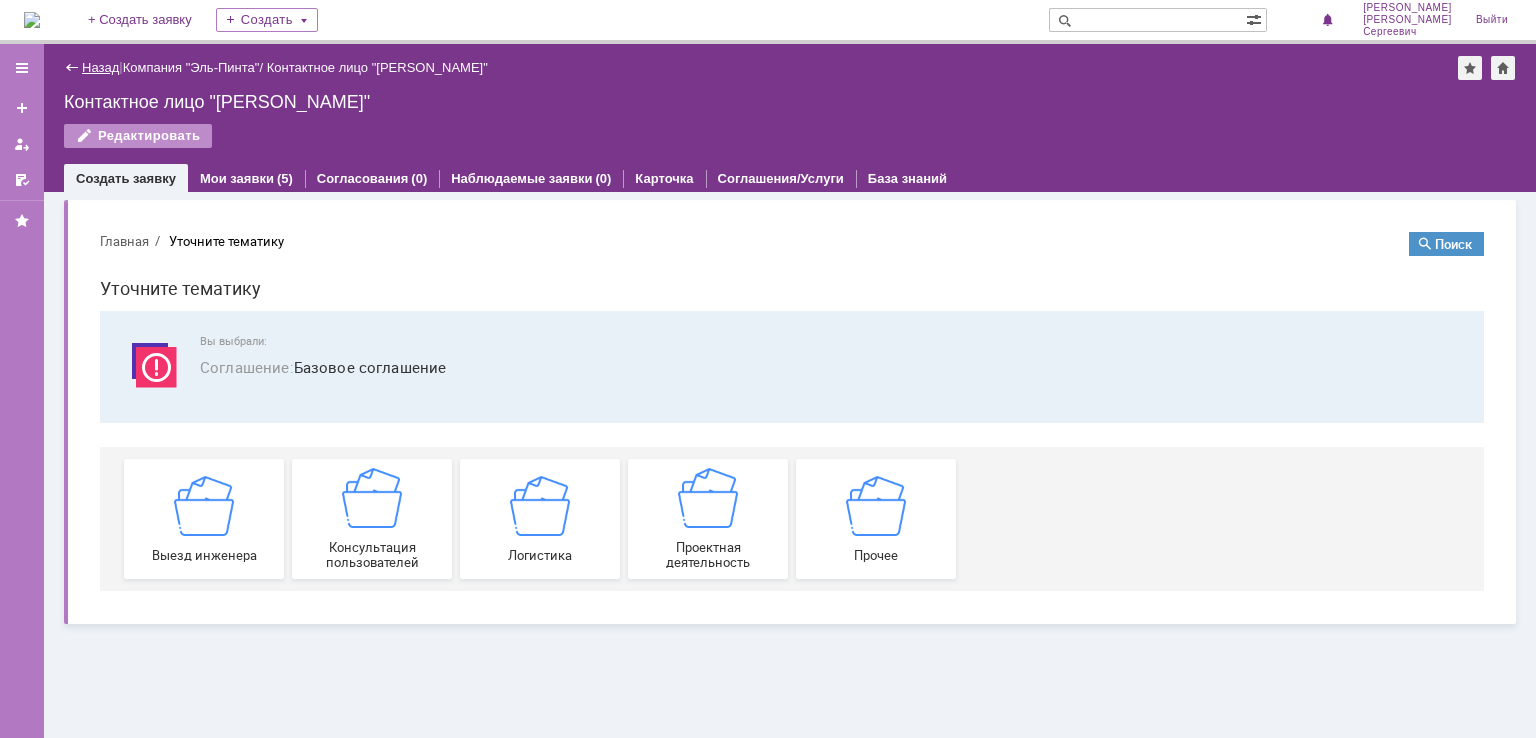click on "Назад" at bounding box center (100, 67) 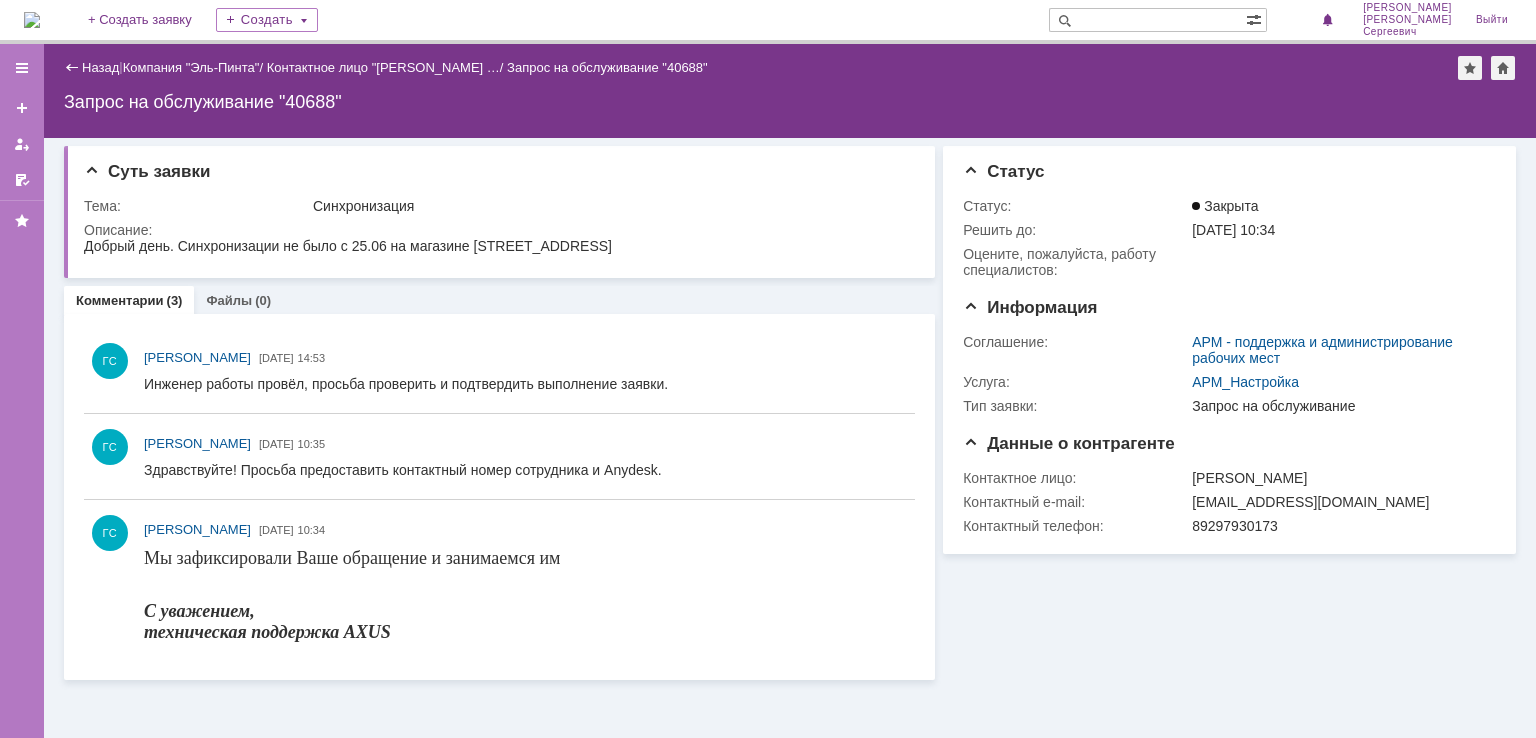 scroll, scrollTop: 0, scrollLeft: 0, axis: both 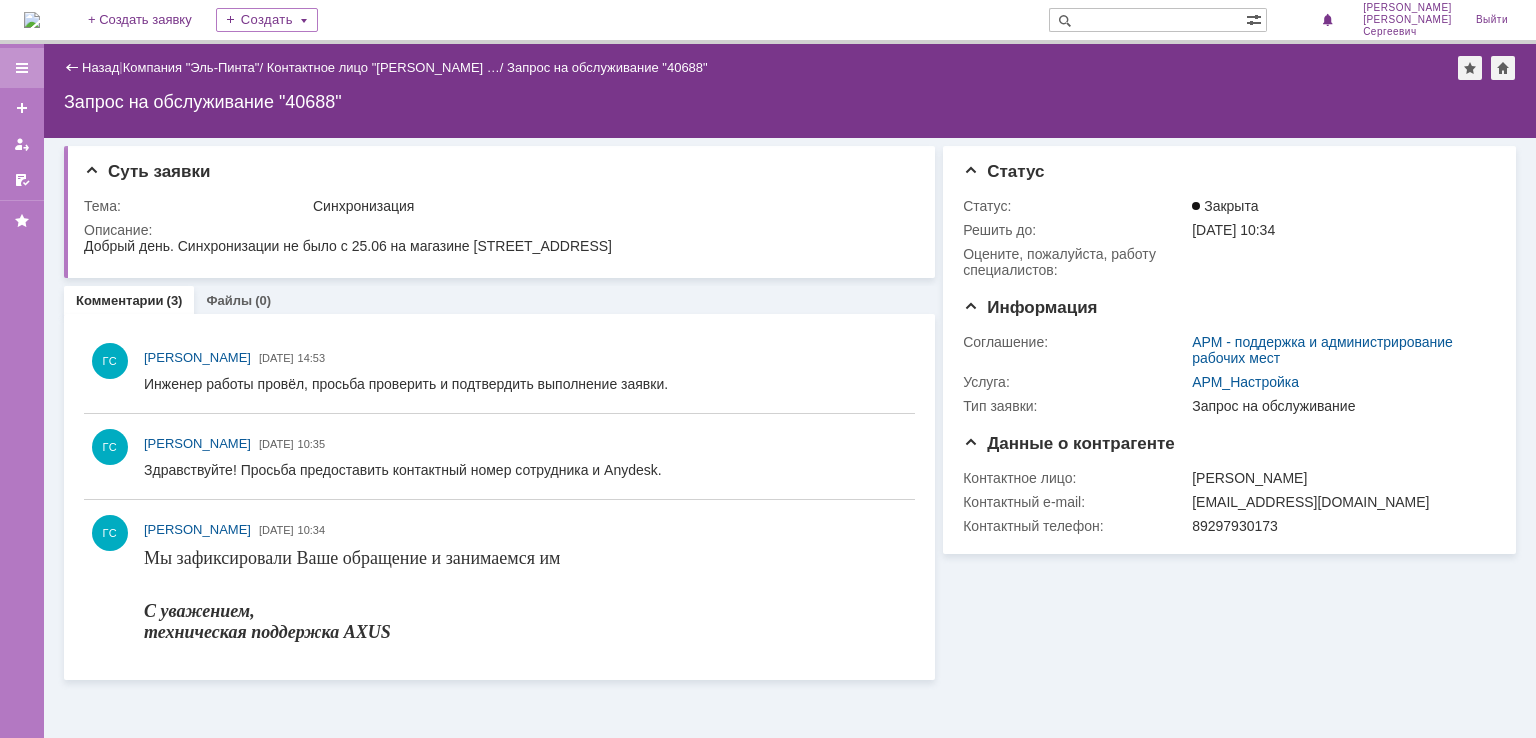 click at bounding box center [22, 68] 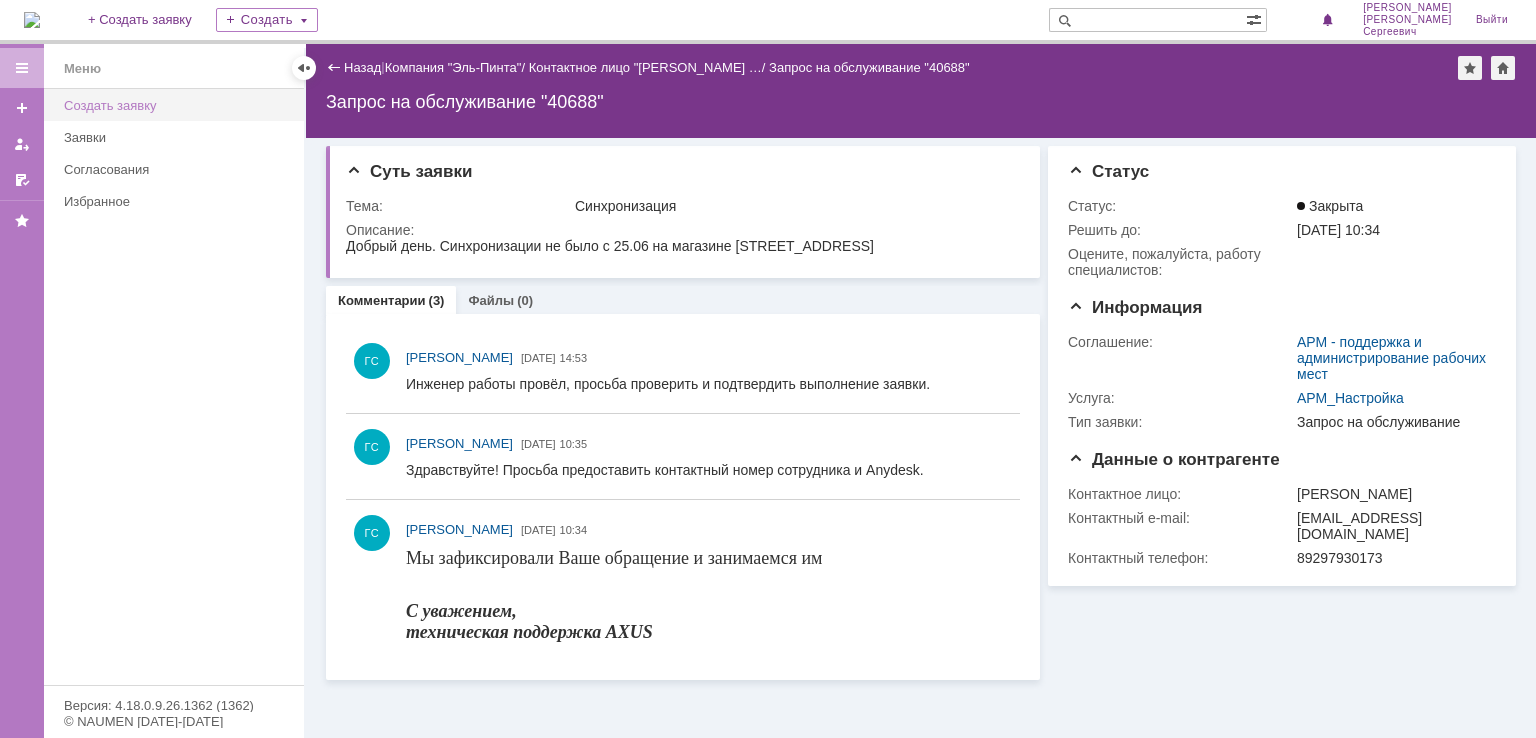 click on "Создать заявку" at bounding box center [178, 105] 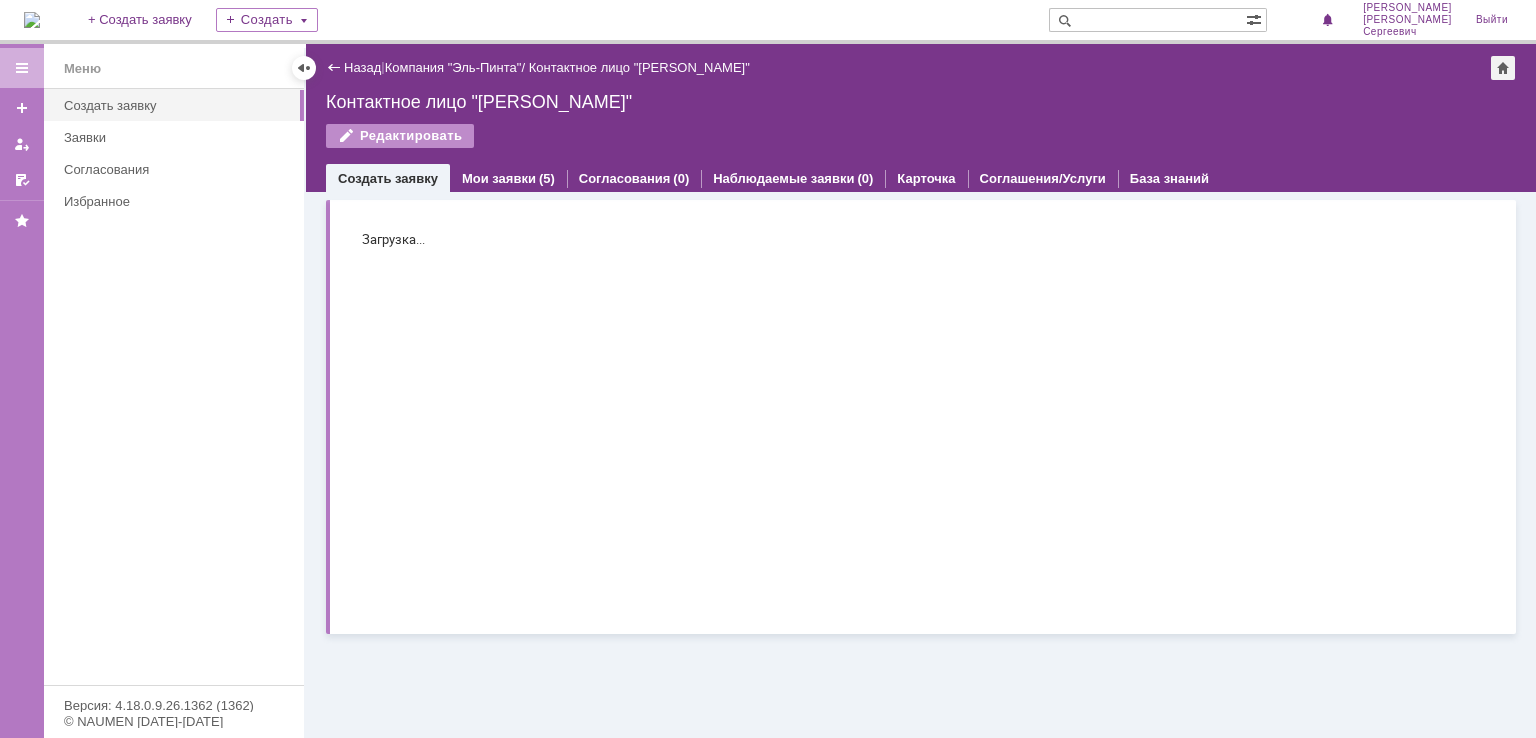 scroll, scrollTop: 0, scrollLeft: 0, axis: both 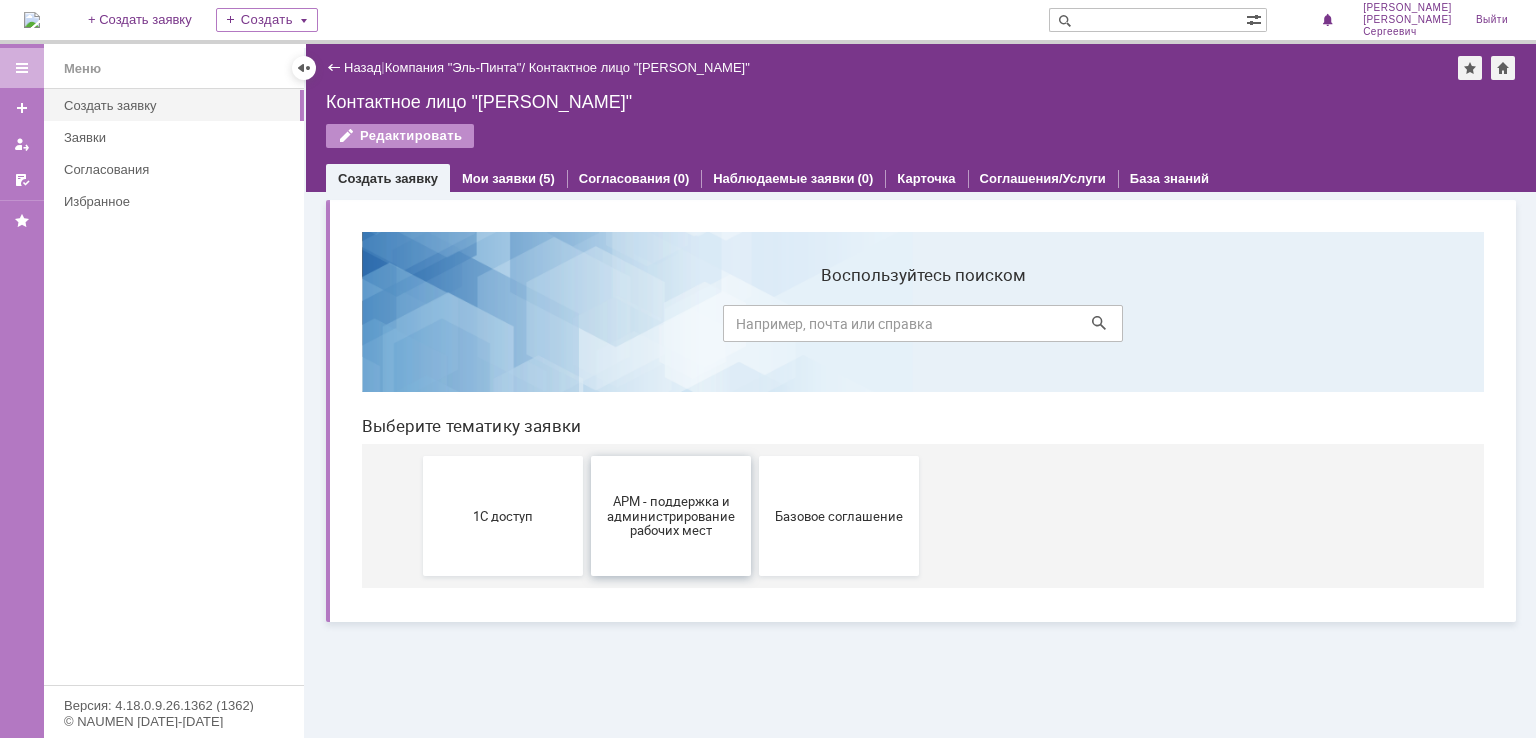 click on "АРМ - поддержка и администрирование рабочих мест" at bounding box center (671, 516) 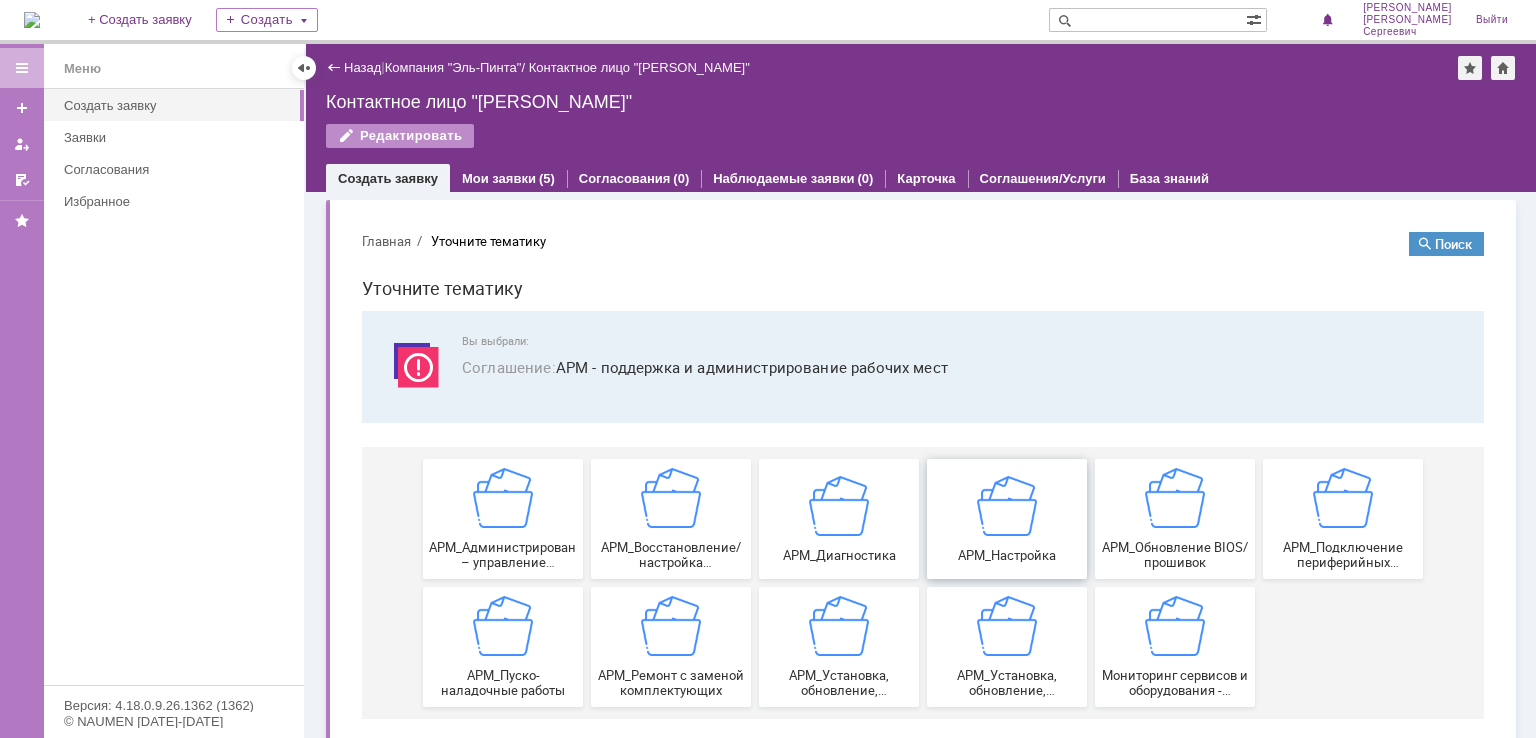 click on "АРМ_Настройка" at bounding box center [1007, 554] 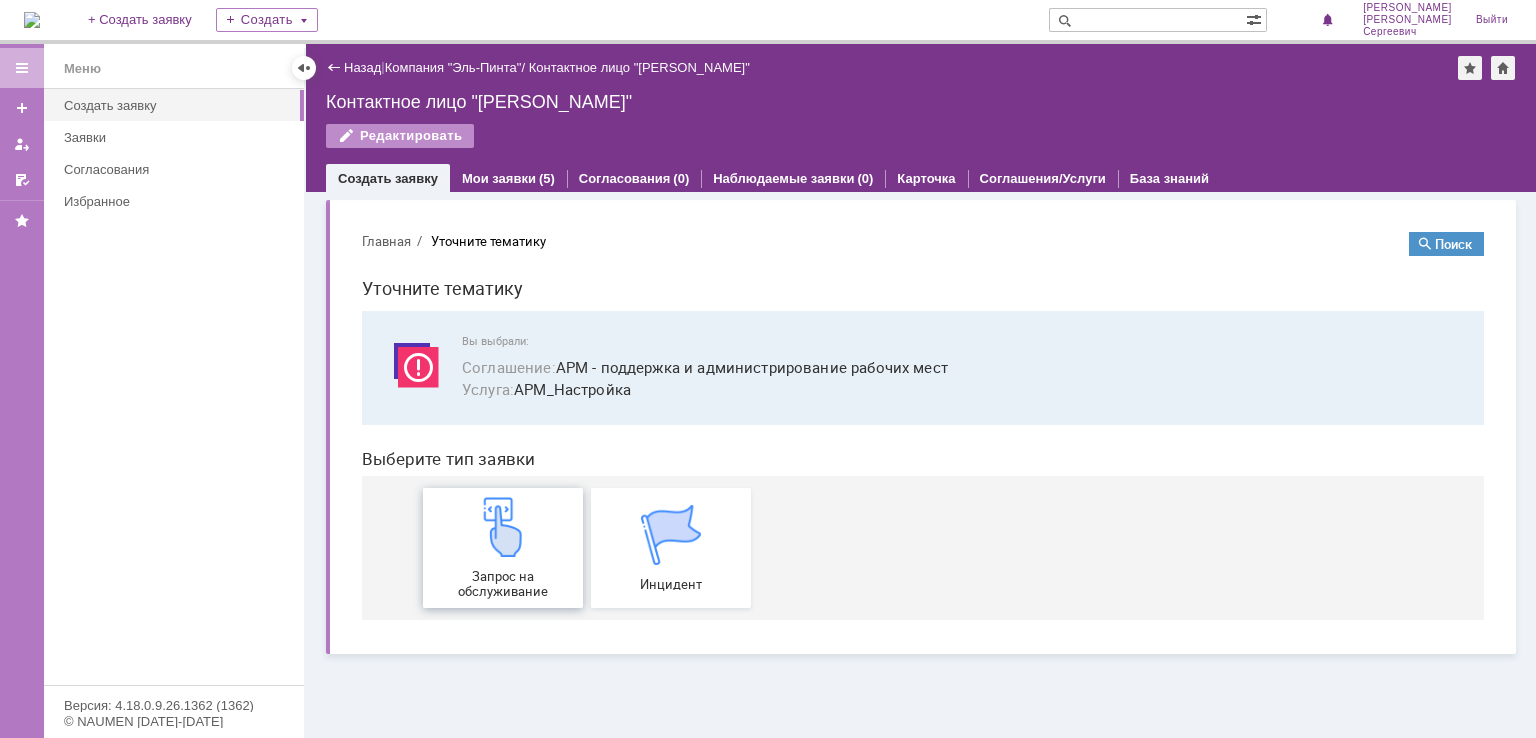 click on "Запрос на обслуживание" at bounding box center (503, 548) 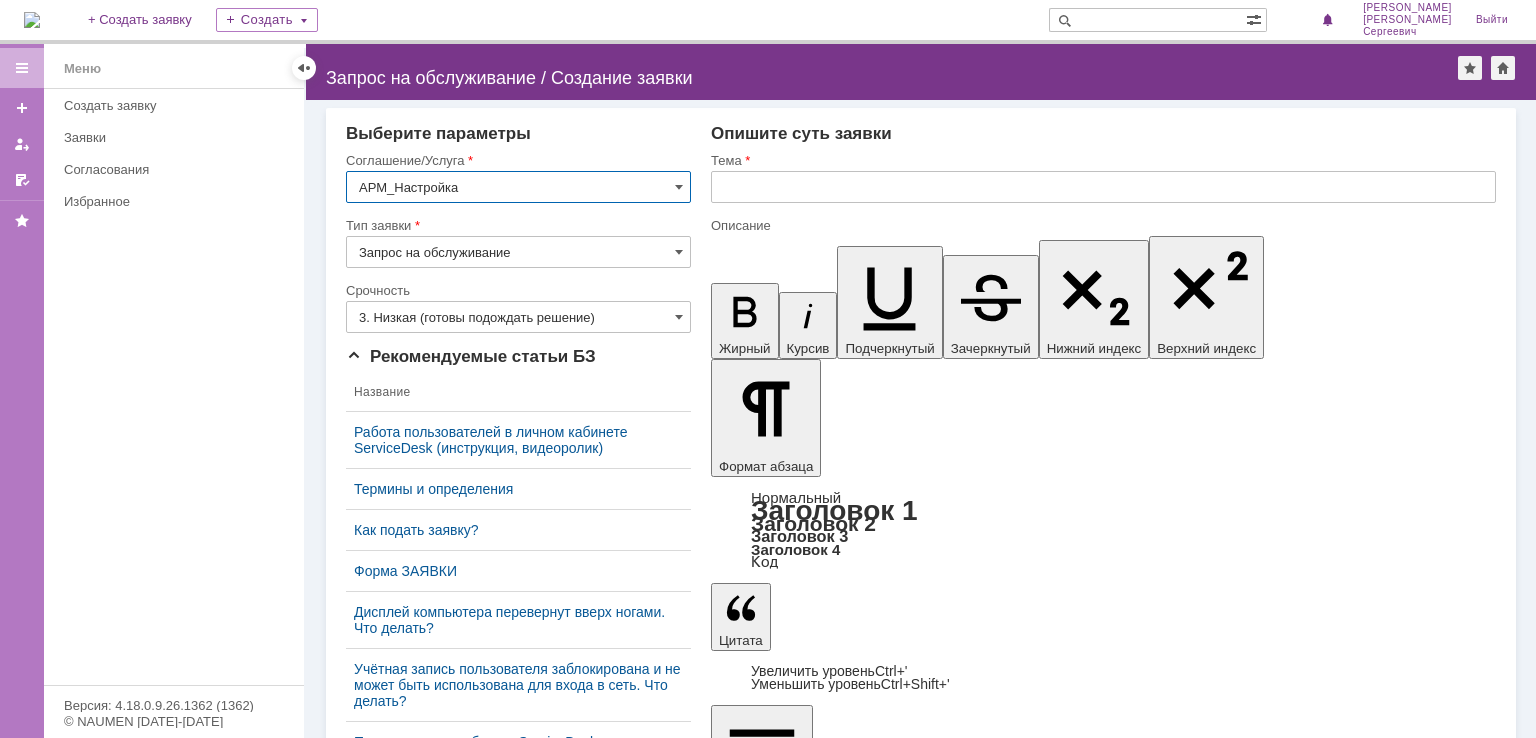 scroll, scrollTop: 0, scrollLeft: 0, axis: both 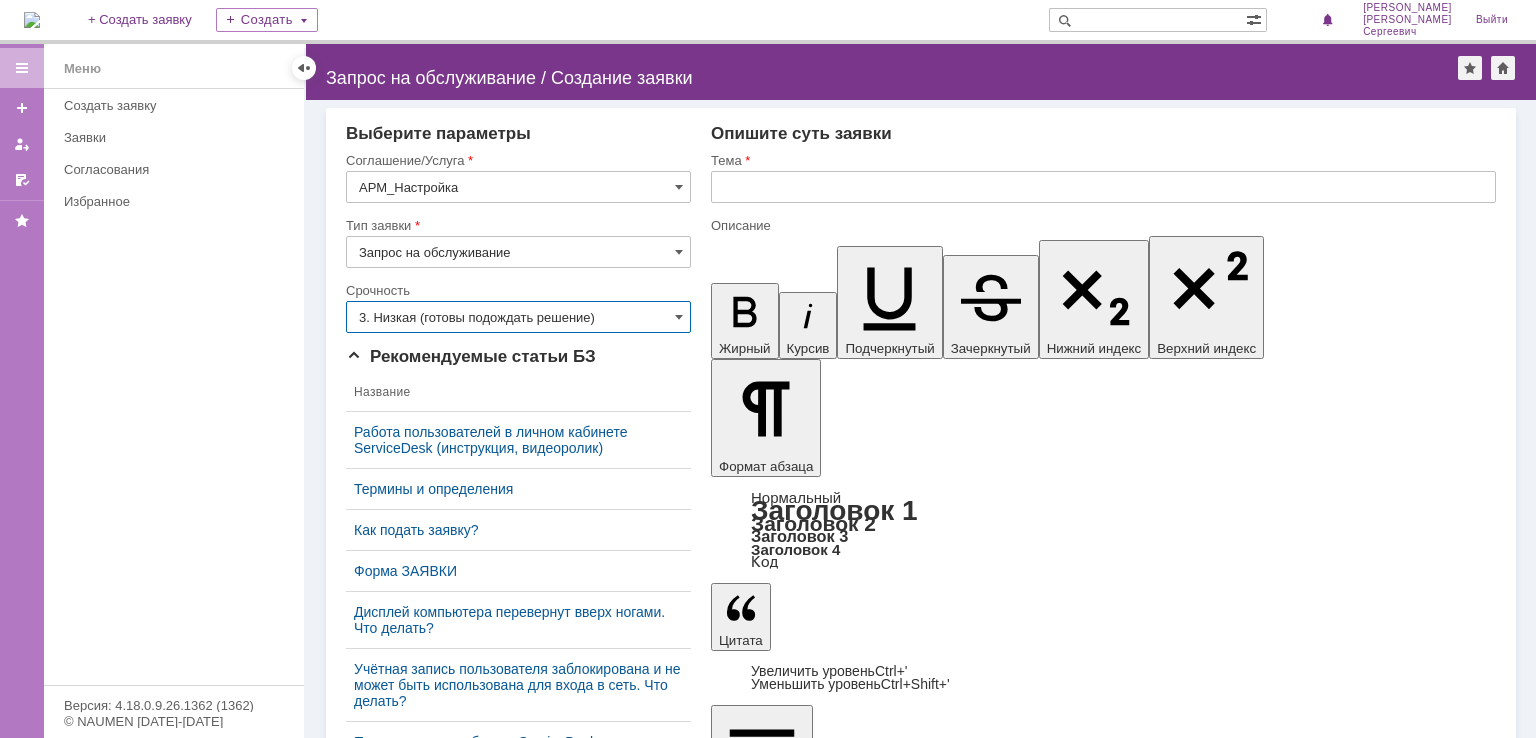click on "3. Низкая (готовы подождать решение)" at bounding box center (518, 317) 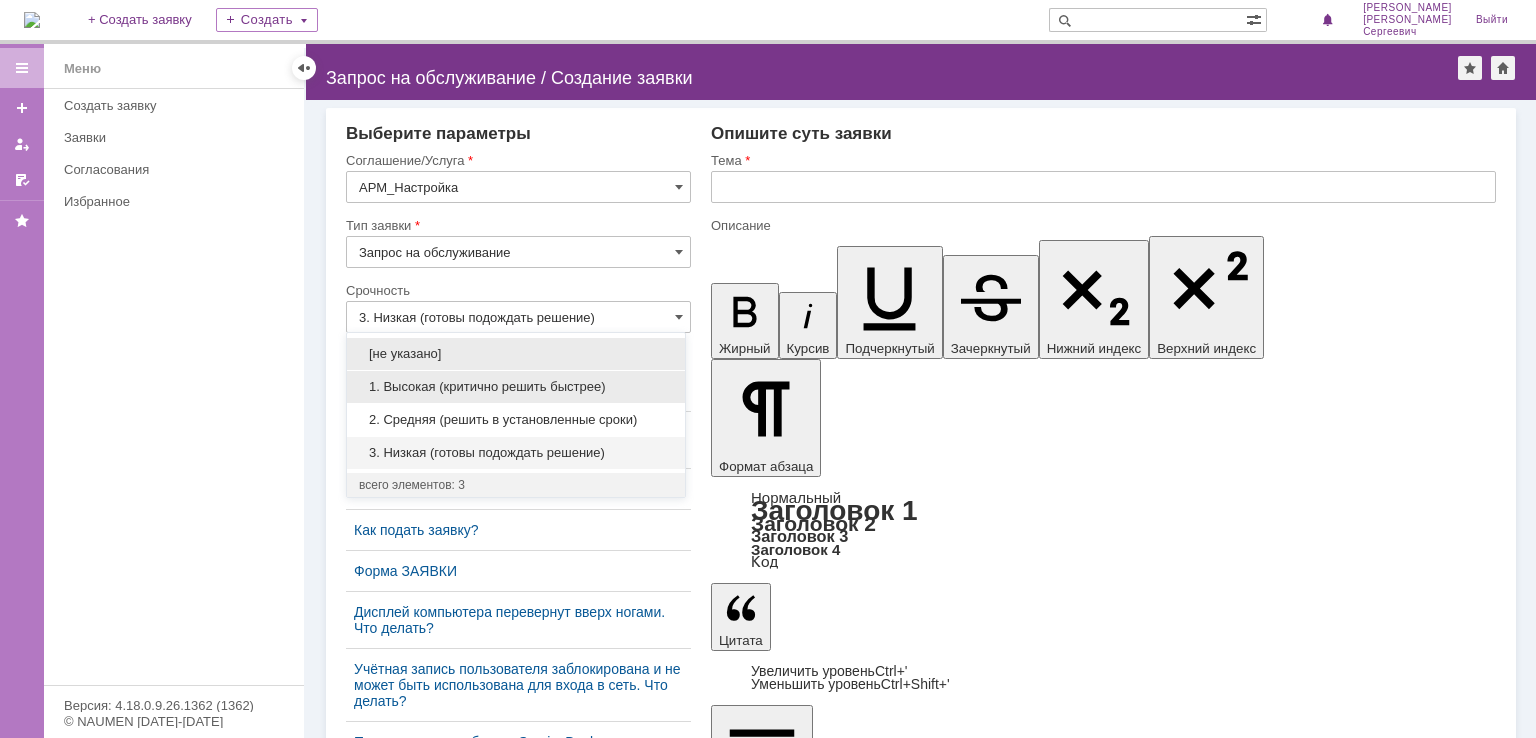 click on "1. Высокая (критично решить быстрее)" at bounding box center [516, 387] 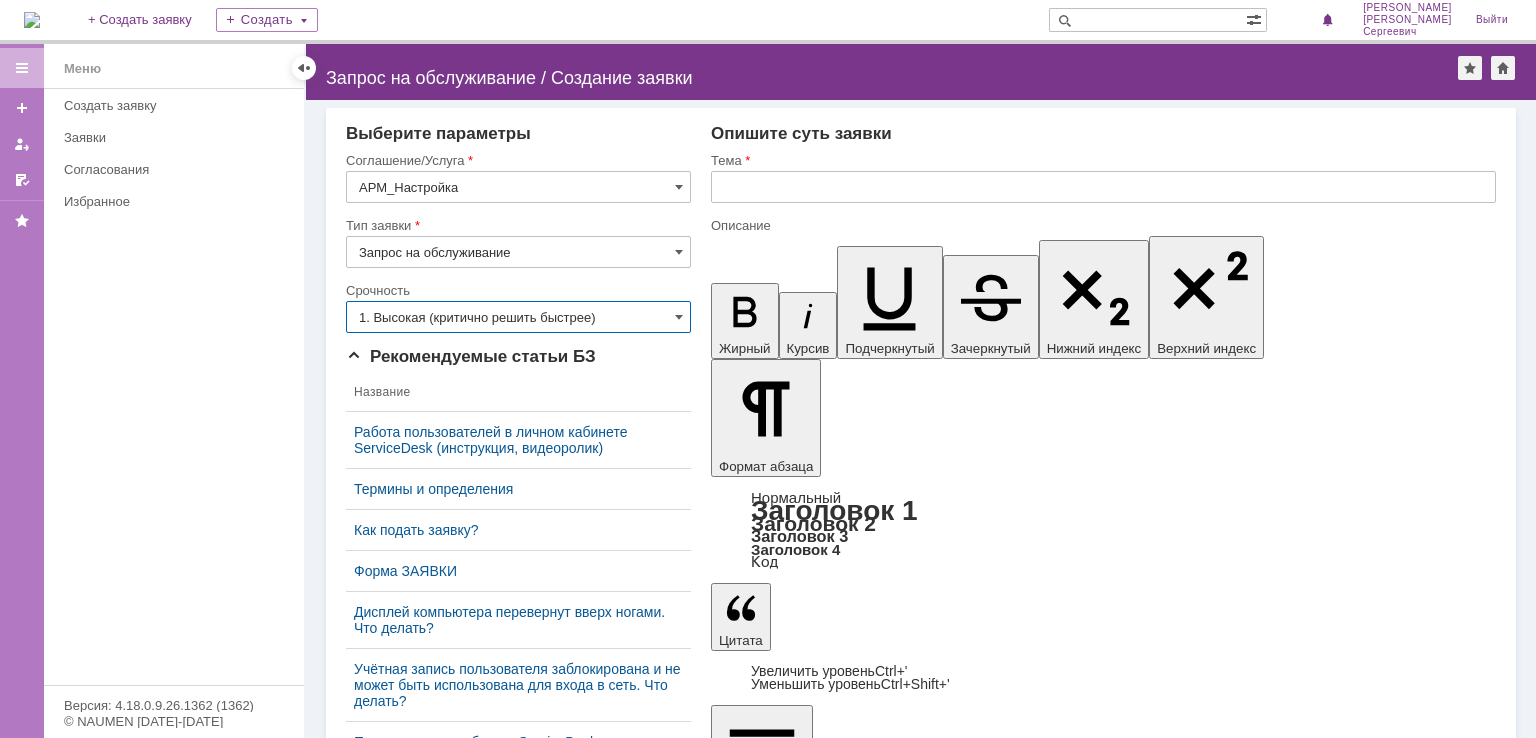 type on "1. Высокая (критично решить быстрее)" 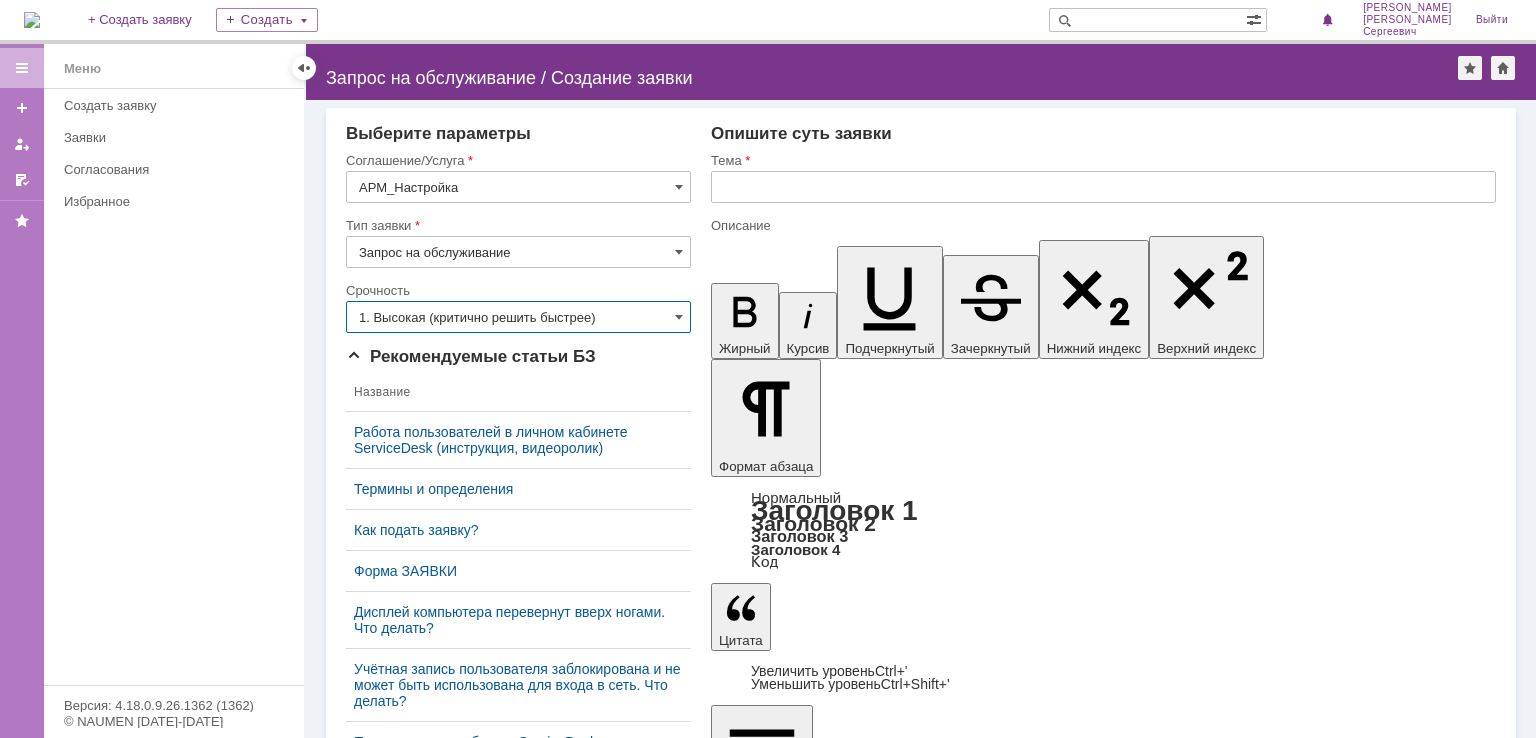 click at bounding box center [1103, 187] 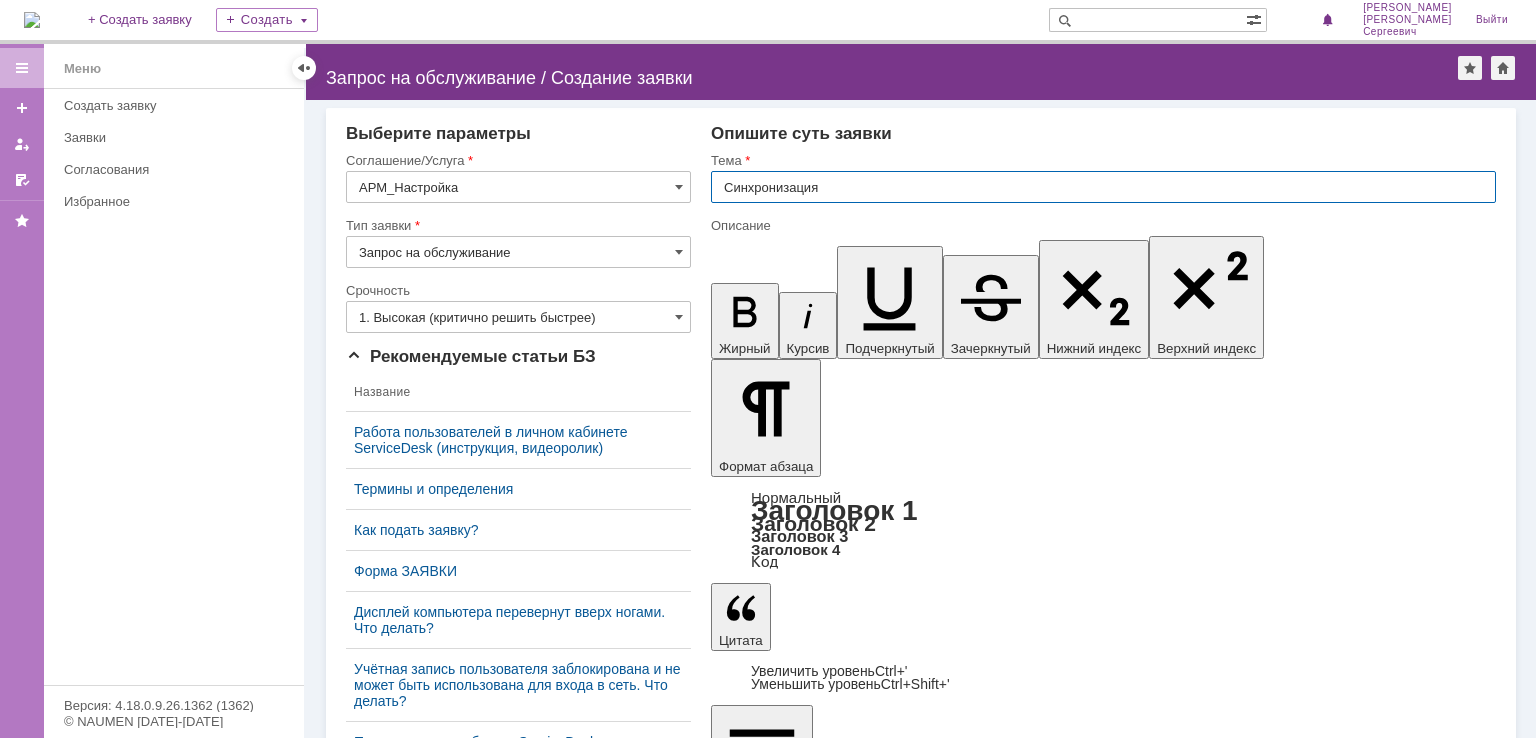 type on "Синхронизация" 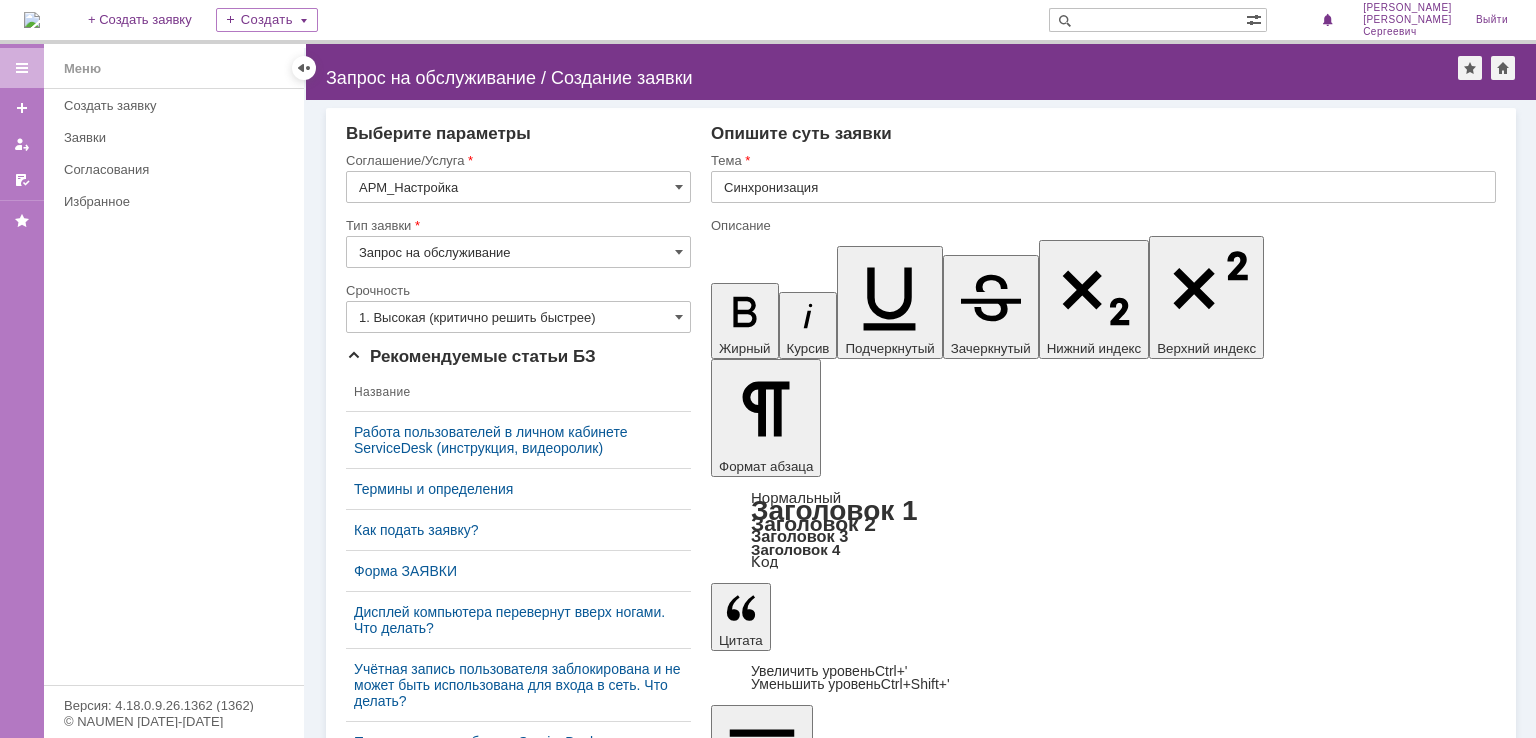 click at bounding box center (874, 5270) 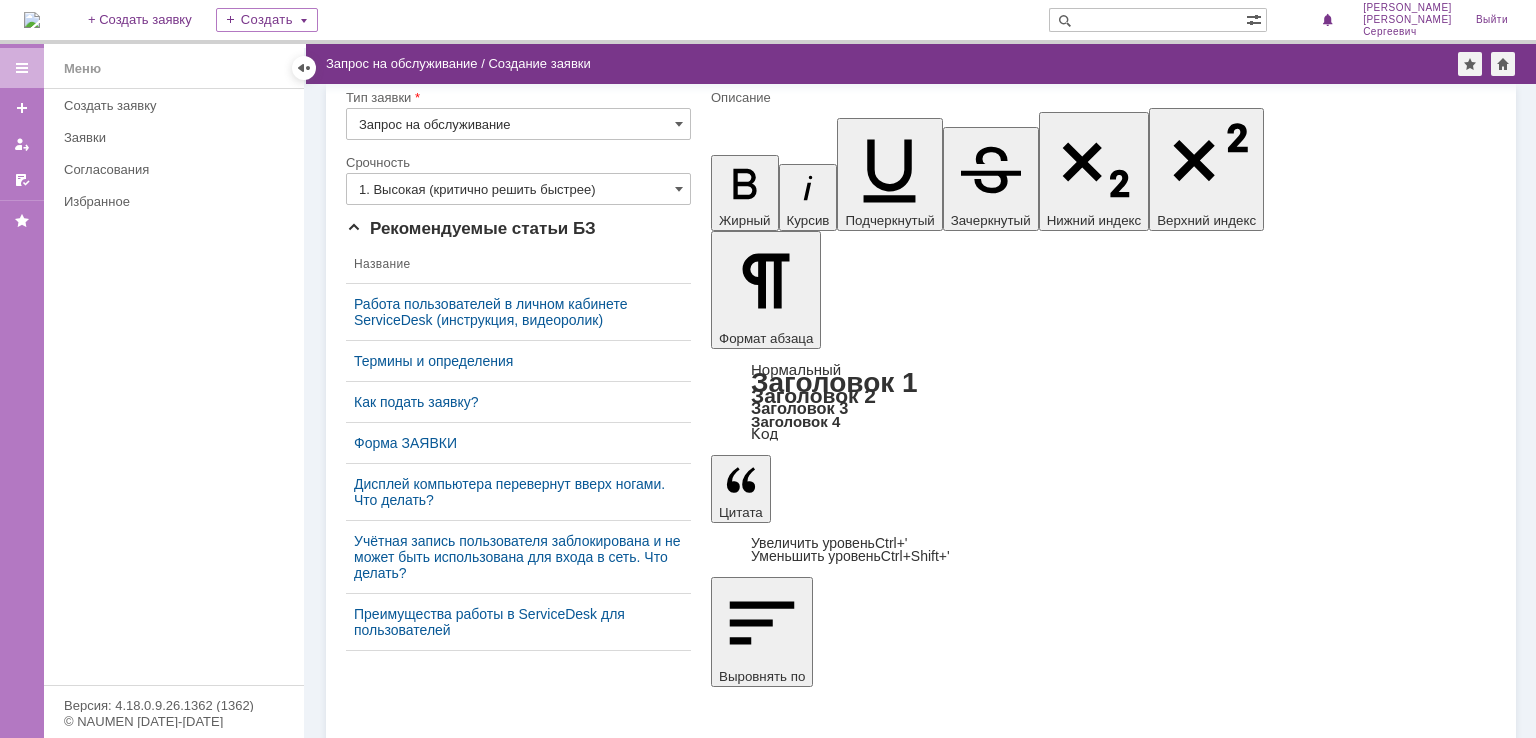 scroll, scrollTop: 112, scrollLeft: 0, axis: vertical 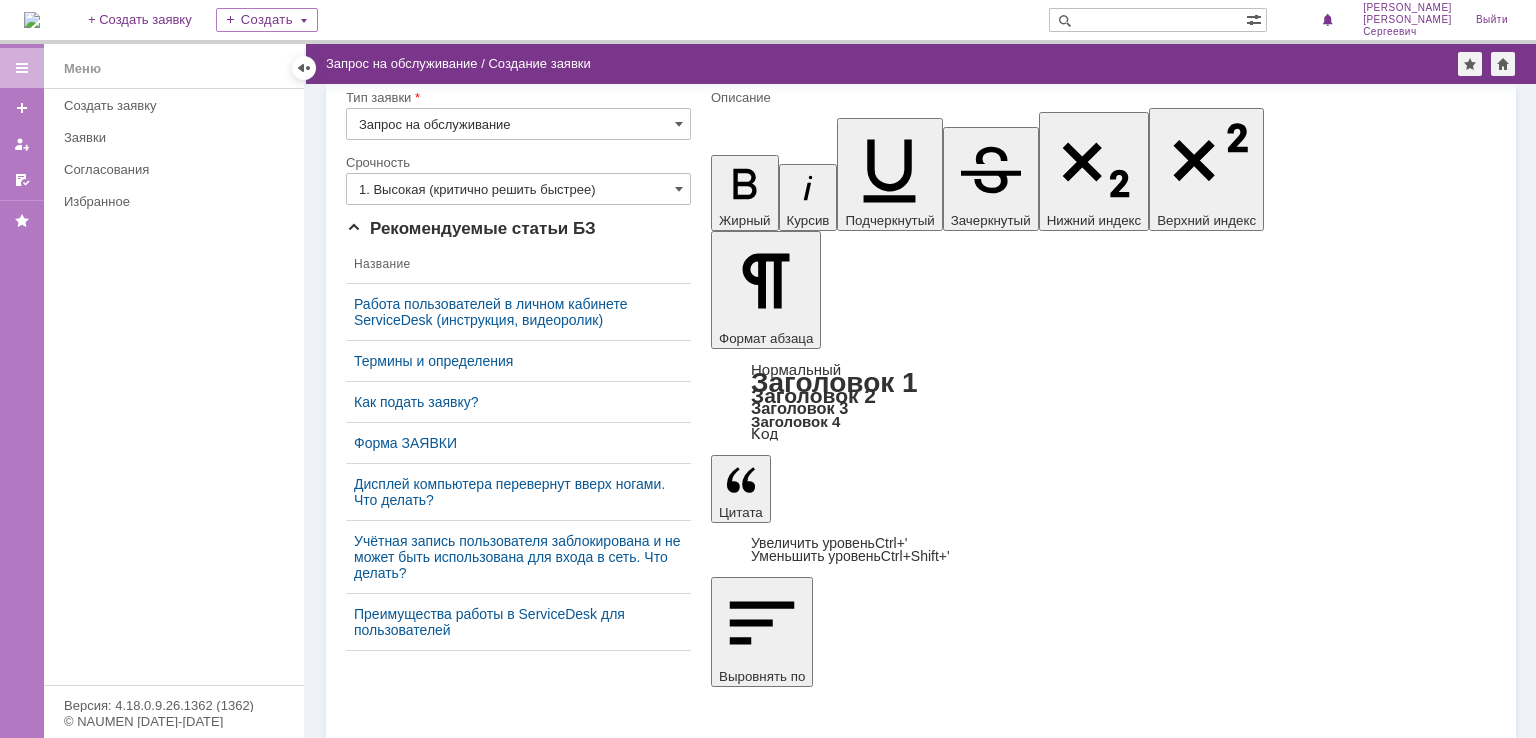 click on "Сохранить" at bounding box center [406, 5307] 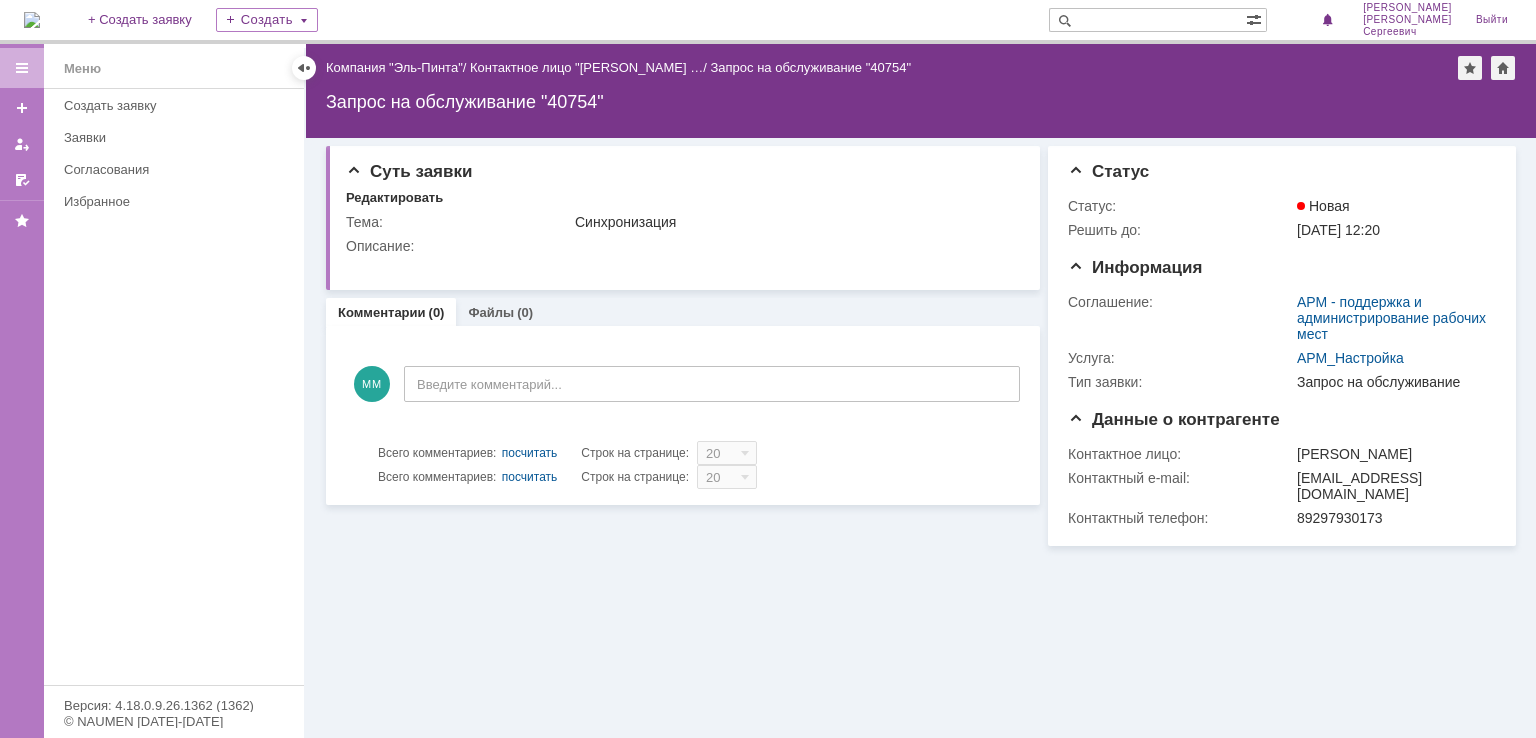 scroll, scrollTop: 0, scrollLeft: 0, axis: both 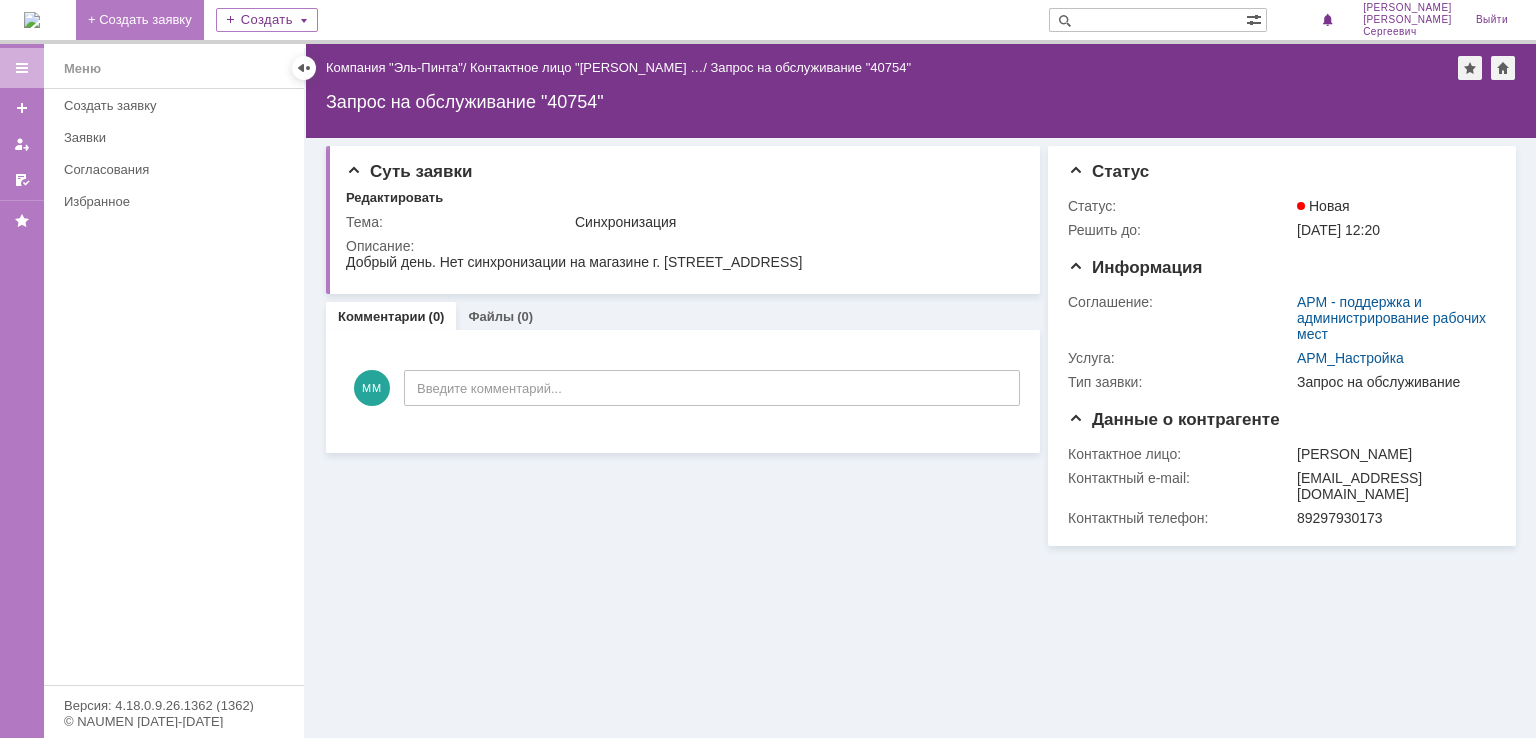 click on "+ Создать заявку" at bounding box center [140, 20] 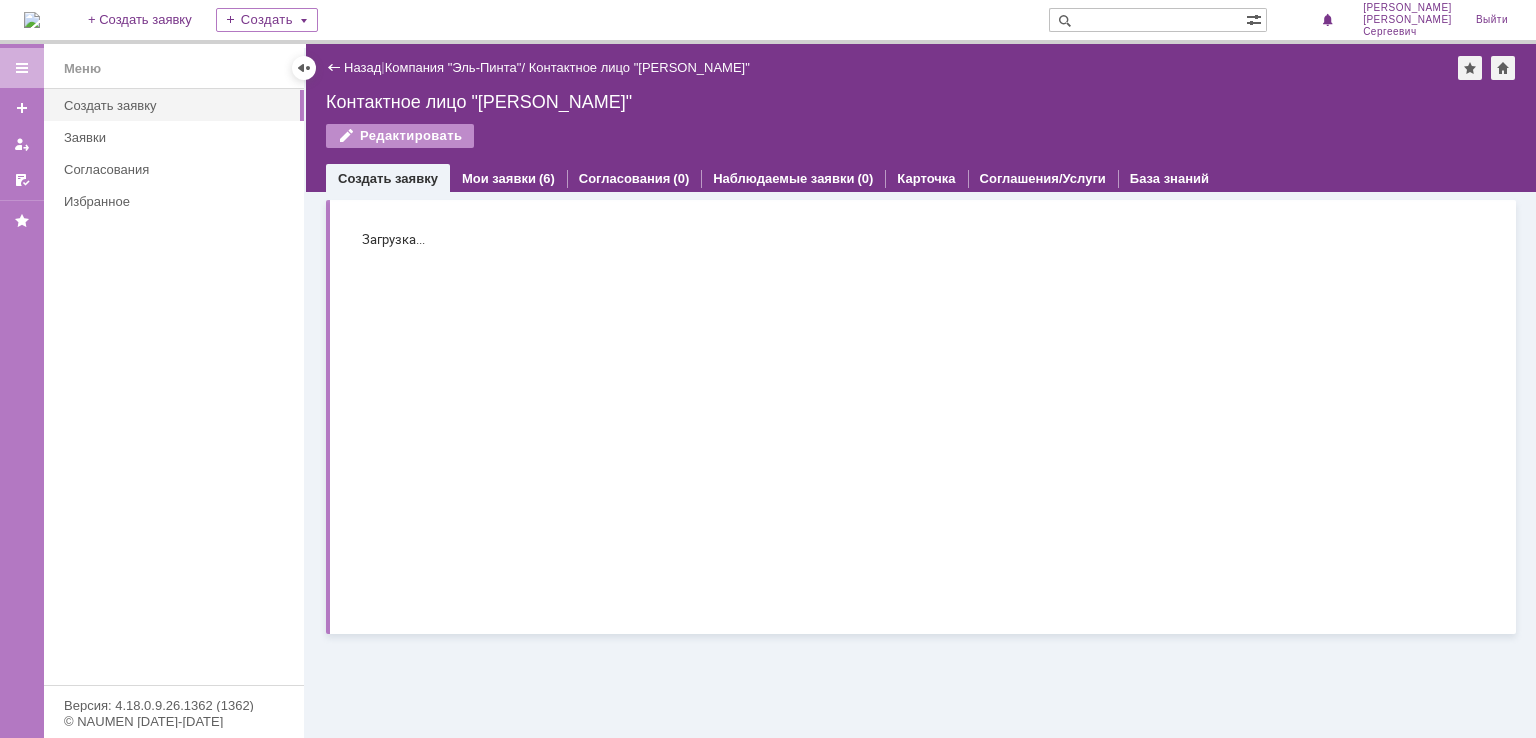 scroll, scrollTop: 0, scrollLeft: 0, axis: both 